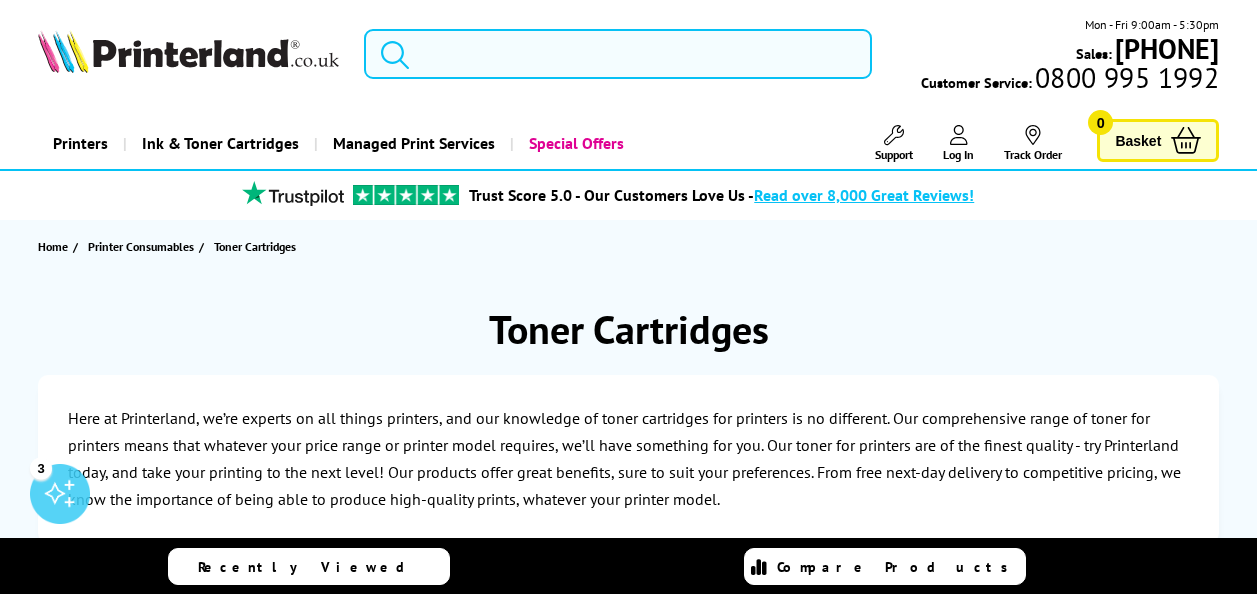 scroll, scrollTop: 0, scrollLeft: 0, axis: both 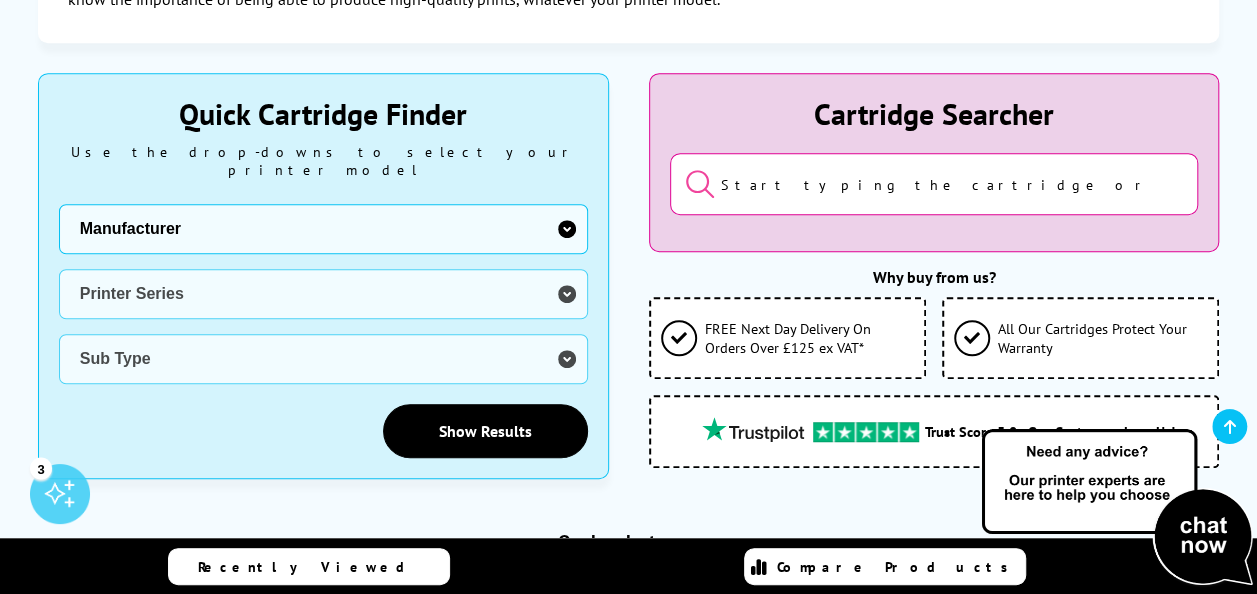 click on "Manufacturer
Brother
Canon
Cubify
Dell
Dymo
Epson
HP
Kodak
Konica Minolta
Kyocera
Lexmark
OKI
Panasonic
Pantum
Pitney Bowes
Ricoh
Sagem
Samsung
Sharp
Tally
Xerox
Zebra" at bounding box center (323, 229) 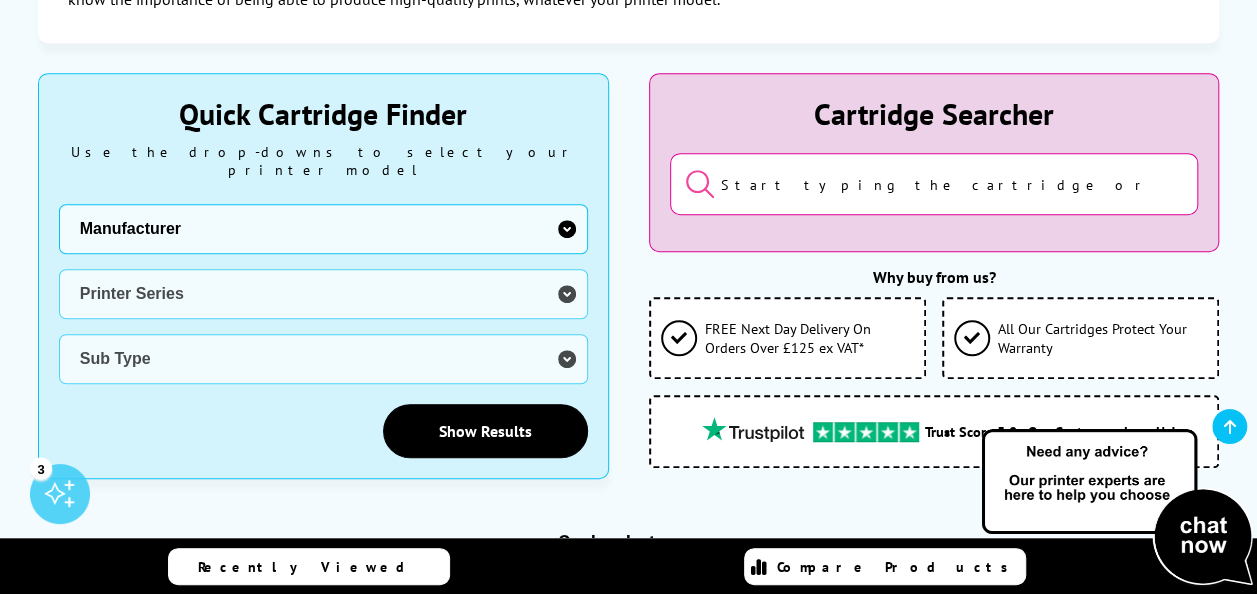 select on "13815" 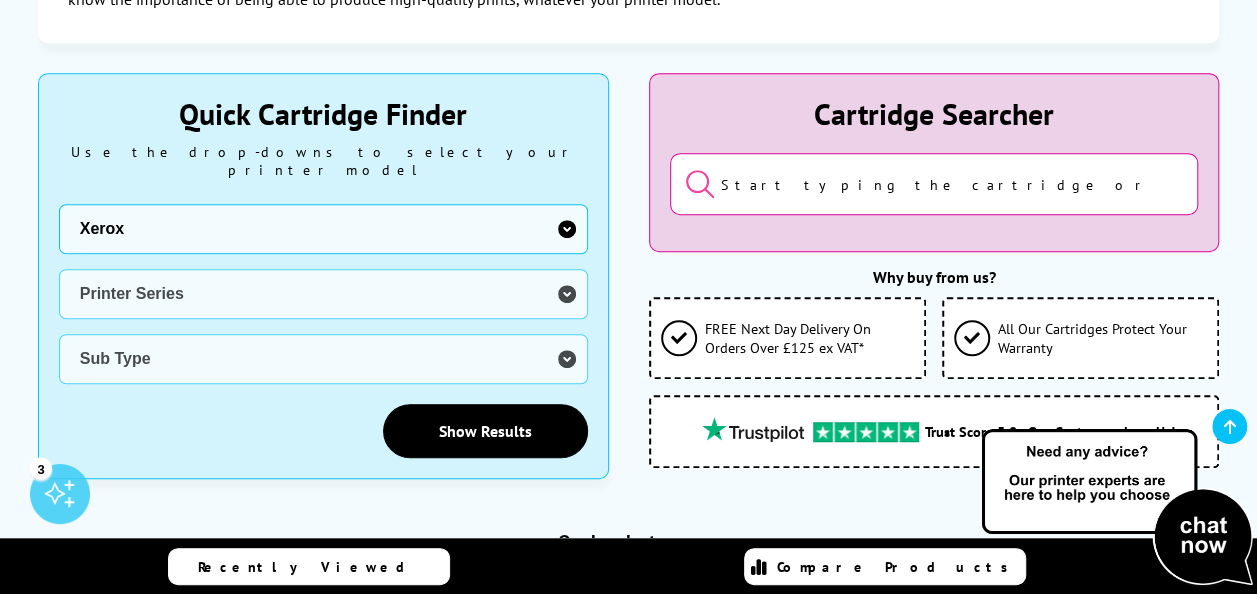 click on "Manufacturer
Brother
Canon
Cubify
Dell
Dymo
Epson
HP
Kodak
Konica Minolta
Kyocera
Lexmark
OKI
Panasonic
Pantum
Pitney Bowes
Ricoh
Sagem
Samsung
Sharp
Tally
Xerox
Zebra" at bounding box center (323, 229) 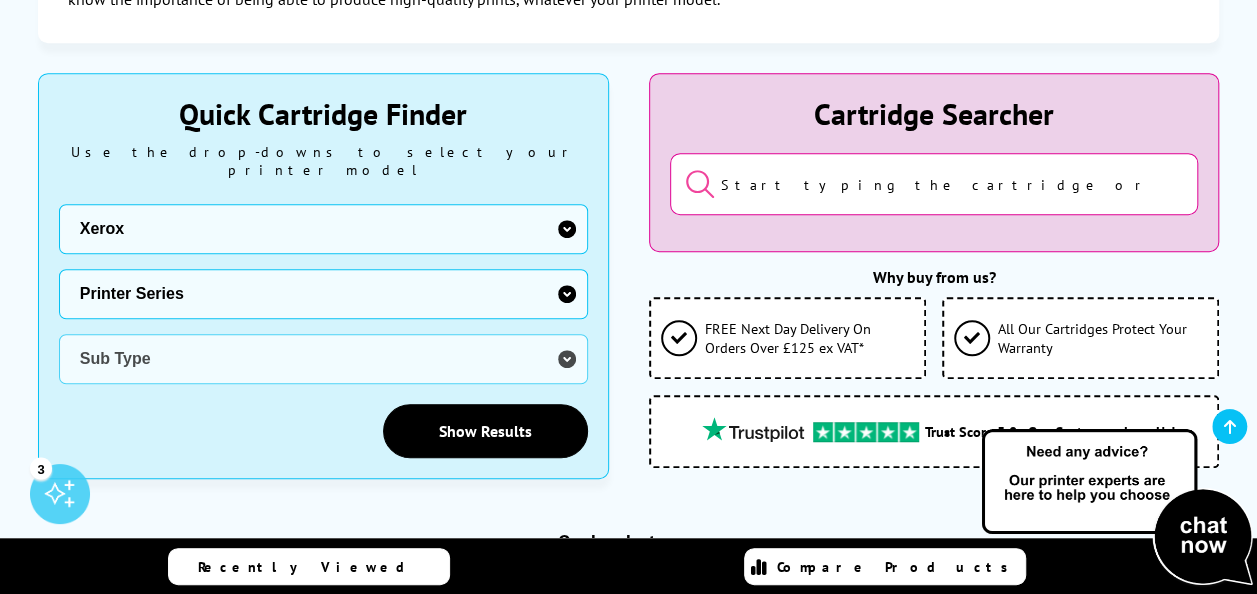click on "Printer Series B Series C Series Colorqube Colour MFP DocuPrint Phaser Versalink WorkCentre" at bounding box center (323, 294) 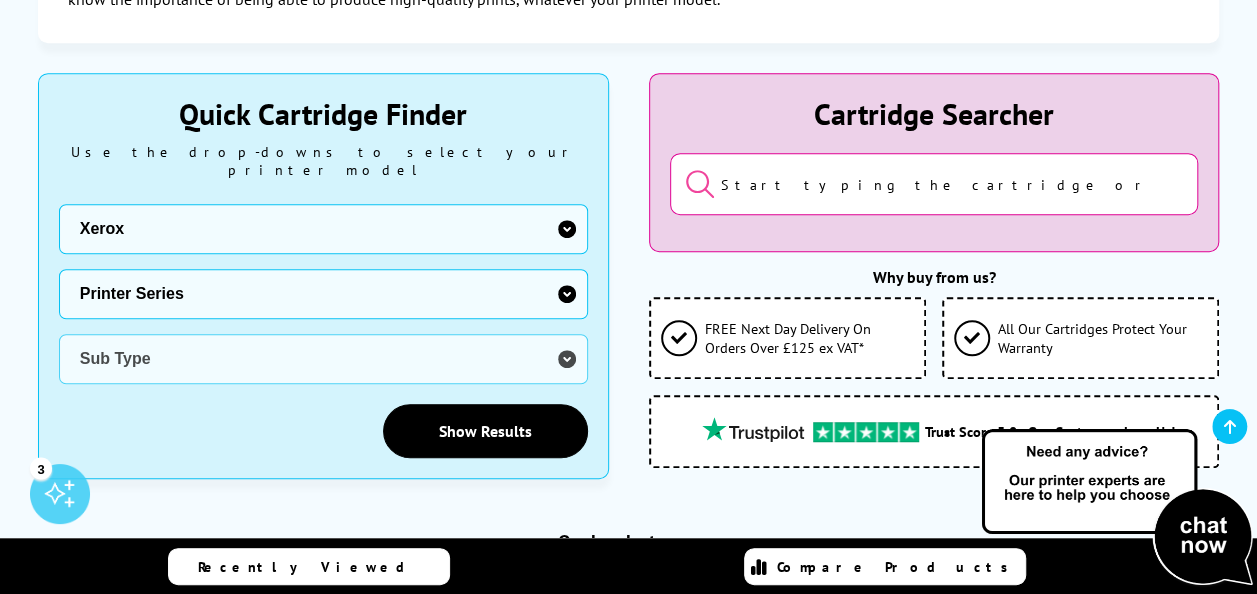 select on "38179" 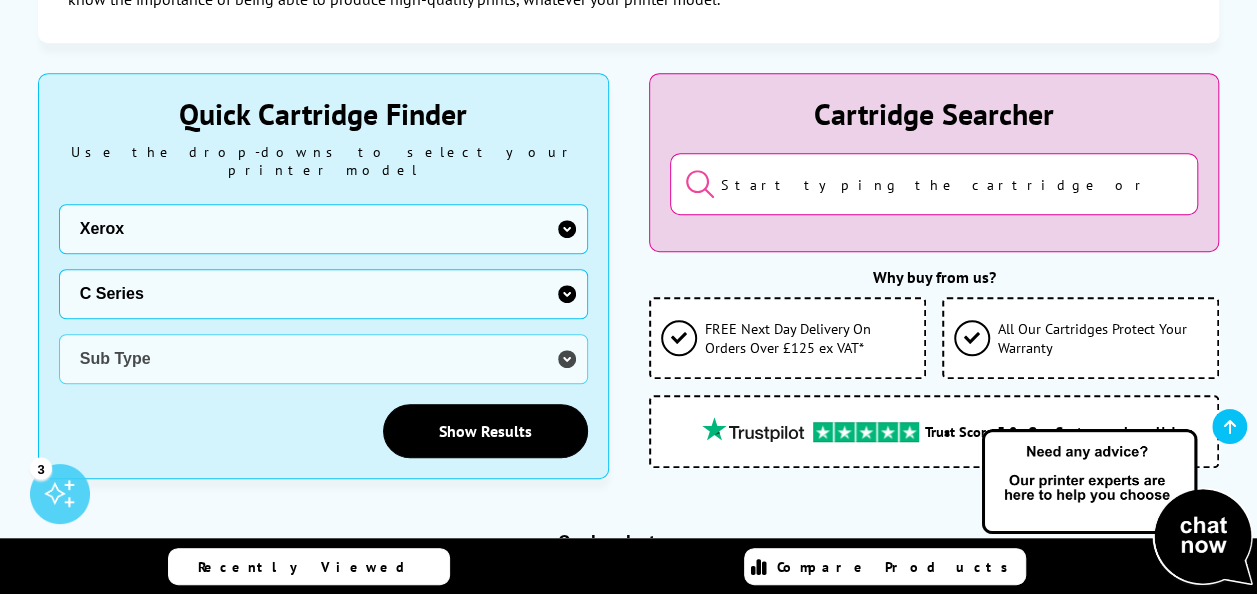click on "Printer Series B Series C Series Colorqube Colour MFP DocuPrint Phaser Versalink WorkCentre" at bounding box center (323, 294) 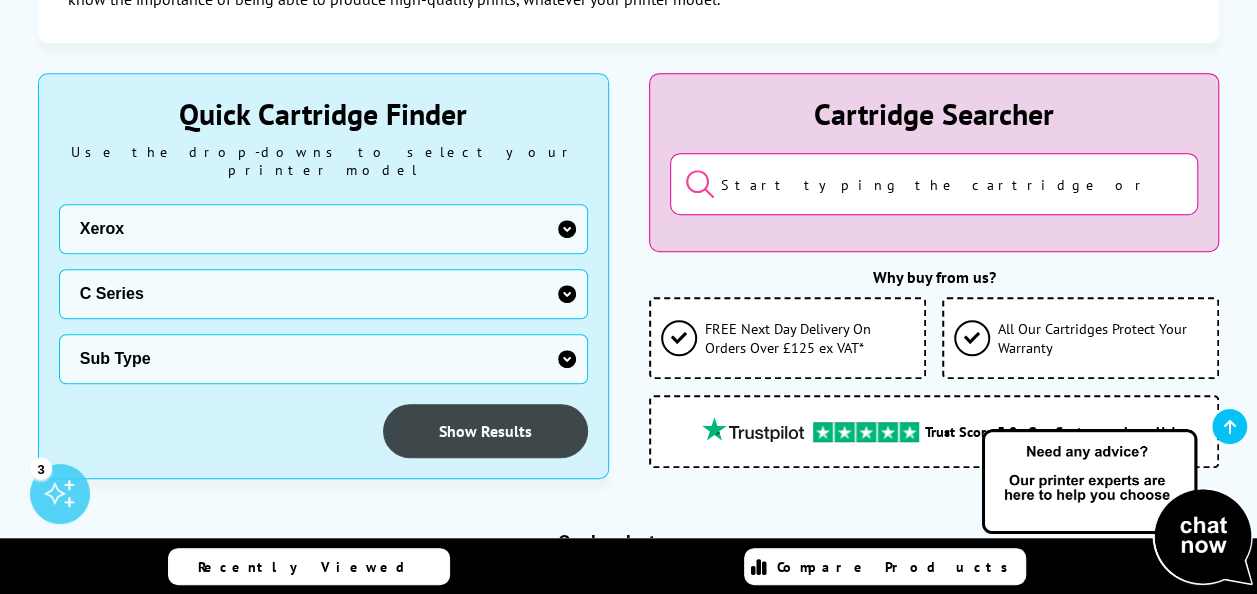 click on "Show Results" at bounding box center (485, 431) 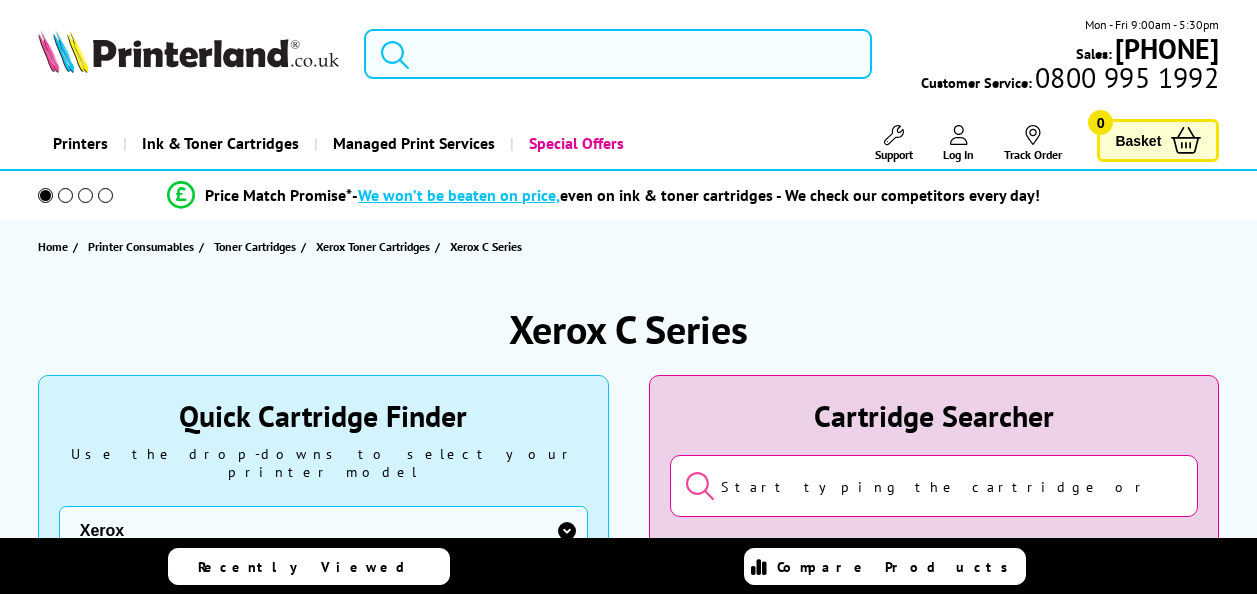 scroll, scrollTop: 0, scrollLeft: 0, axis: both 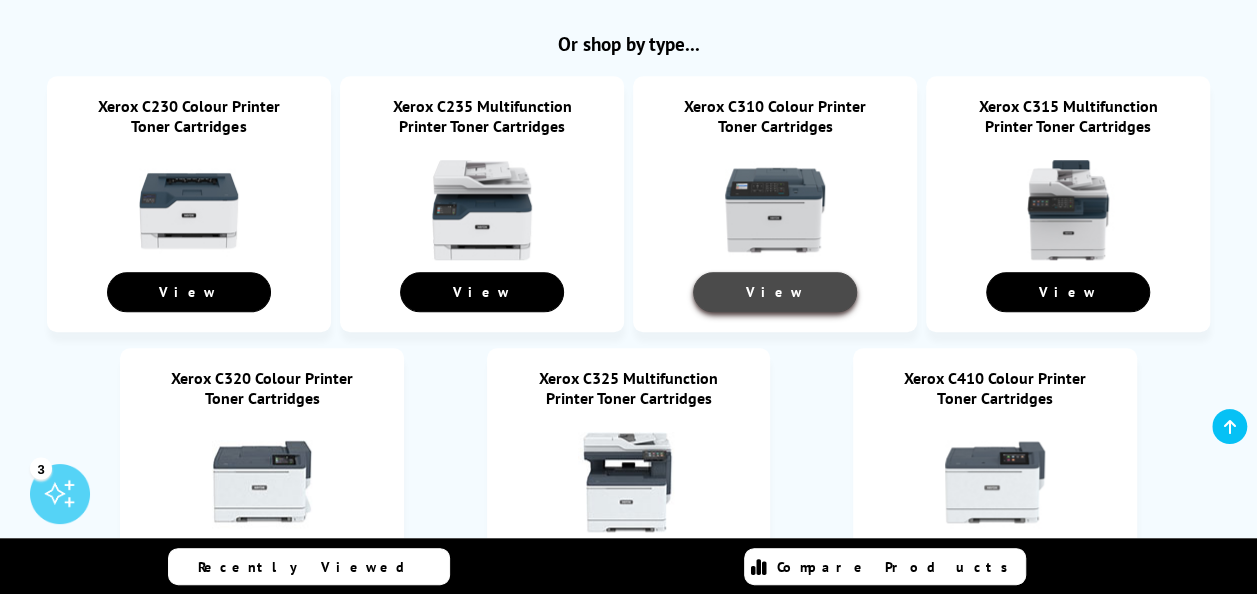 click on "View" at bounding box center (775, 292) 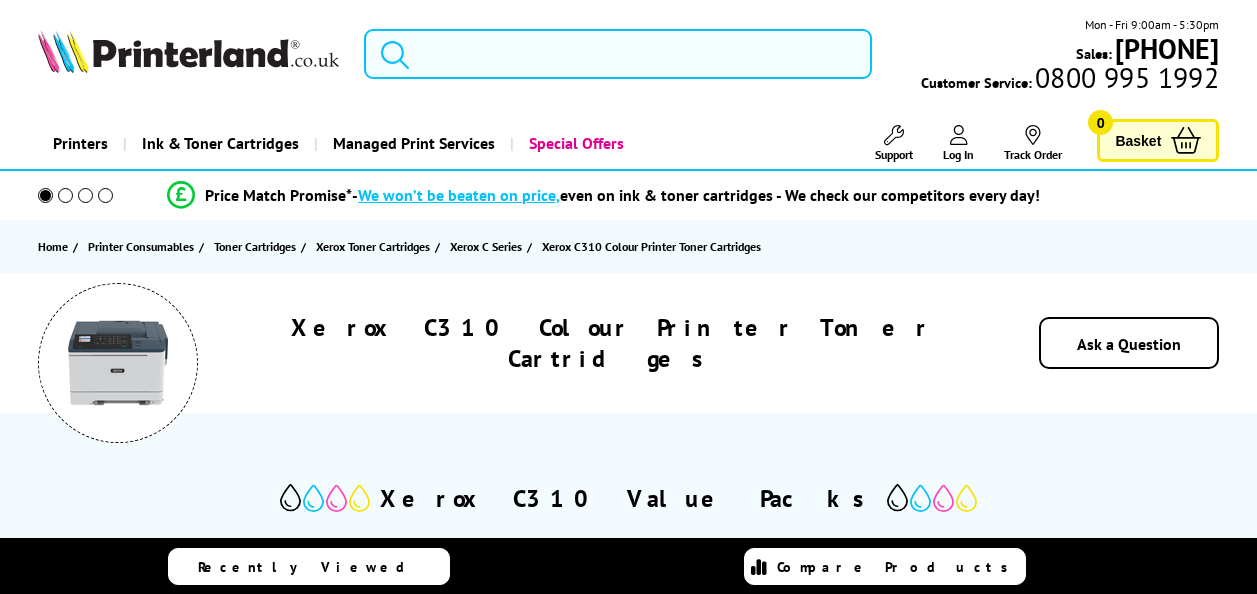 scroll, scrollTop: 0, scrollLeft: 0, axis: both 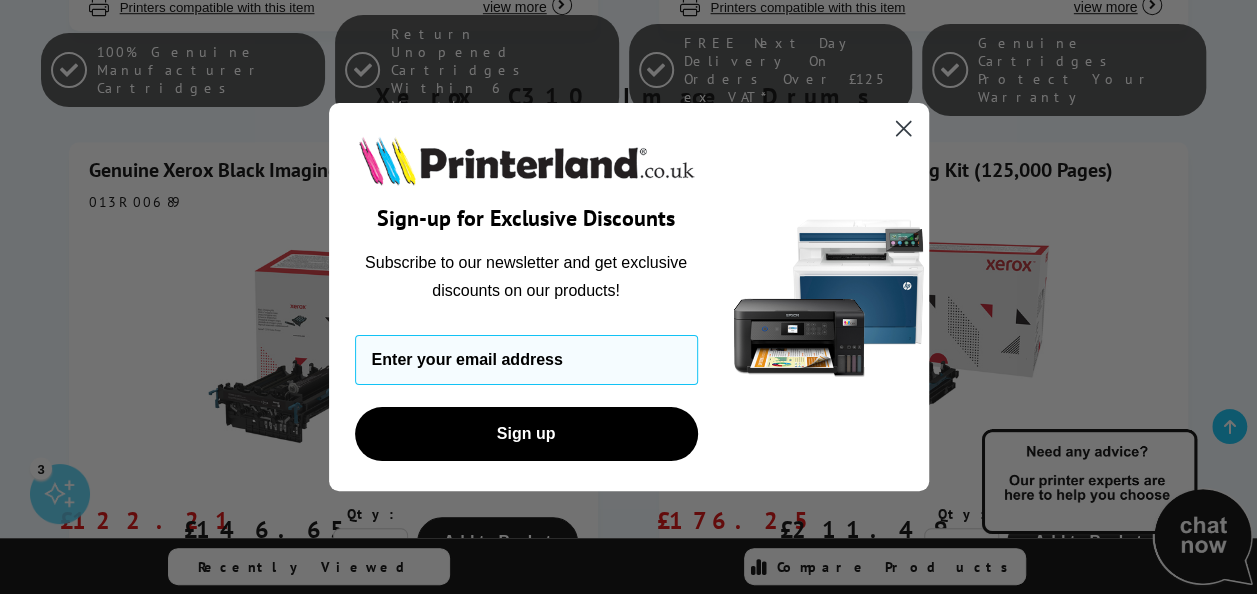 click 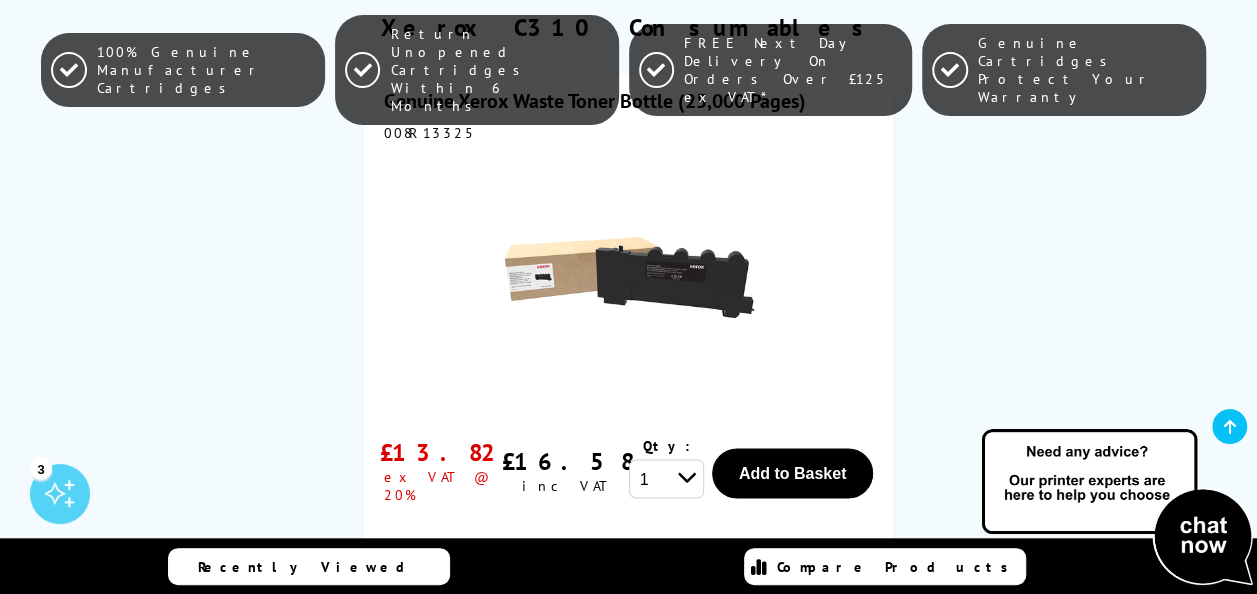 scroll, scrollTop: 5300, scrollLeft: 0, axis: vertical 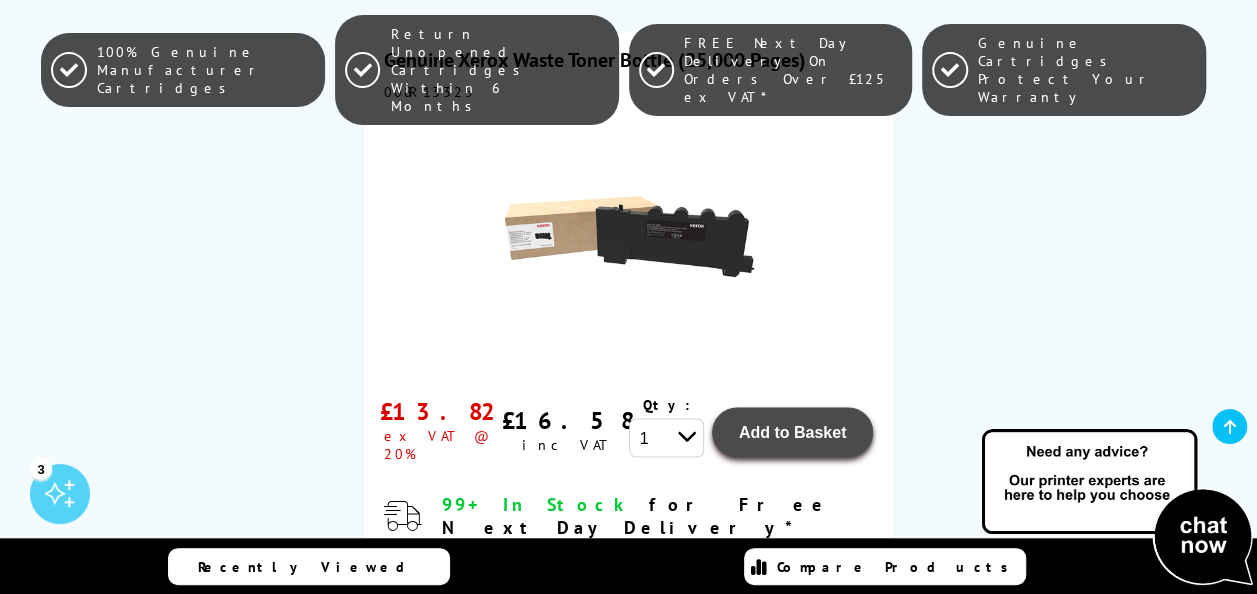 click on "Add to Basket" at bounding box center (497, -4125) 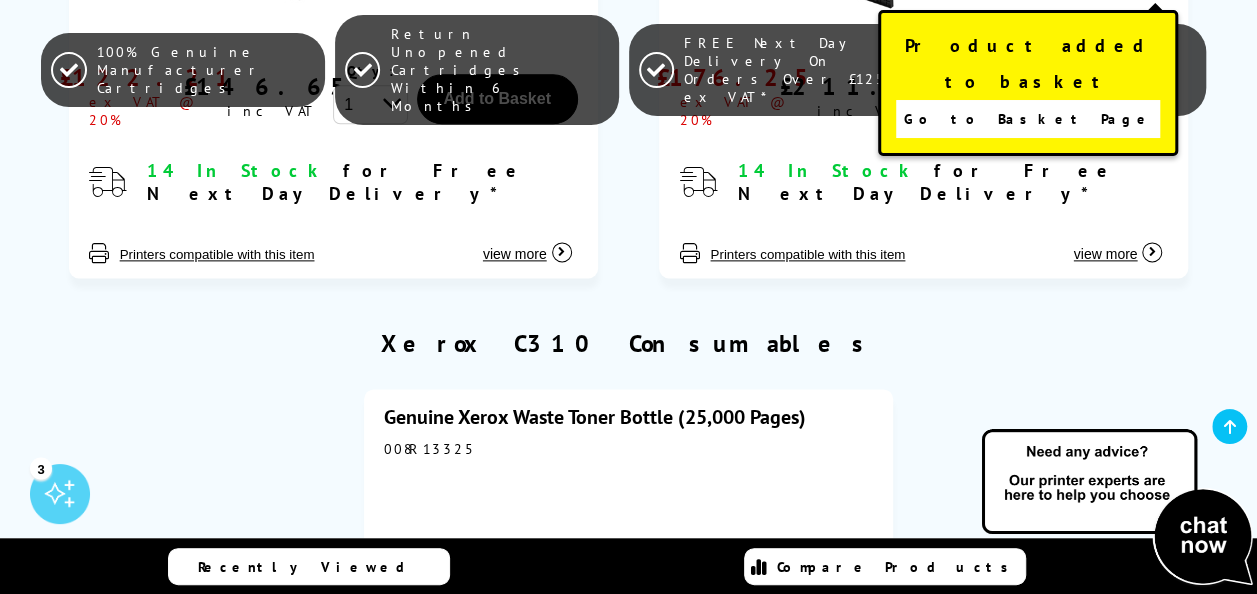 scroll, scrollTop: 4900, scrollLeft: 0, axis: vertical 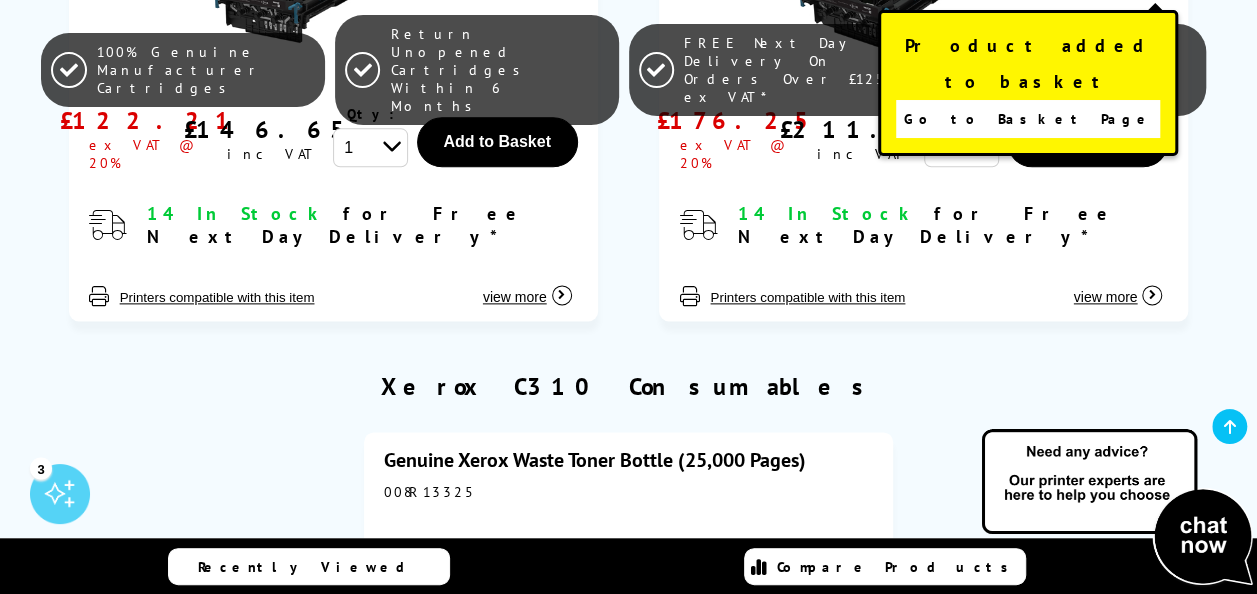 click on "Go to Basket Page" at bounding box center [1028, 119] 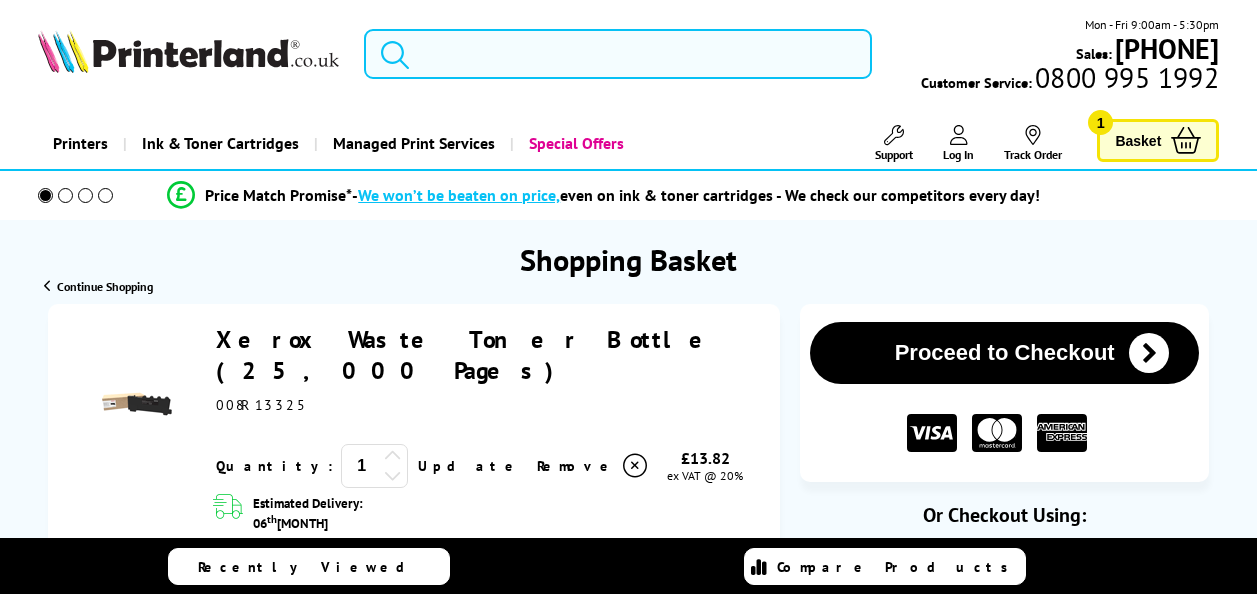 scroll, scrollTop: 0, scrollLeft: 0, axis: both 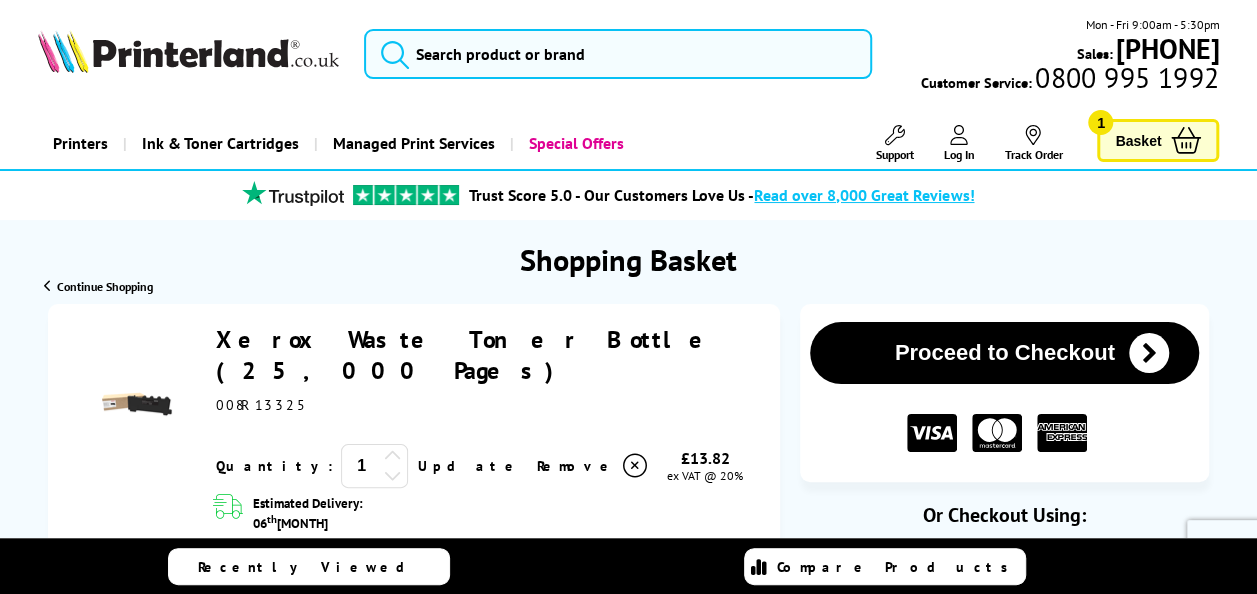 click on "Basket" at bounding box center (1138, 140) 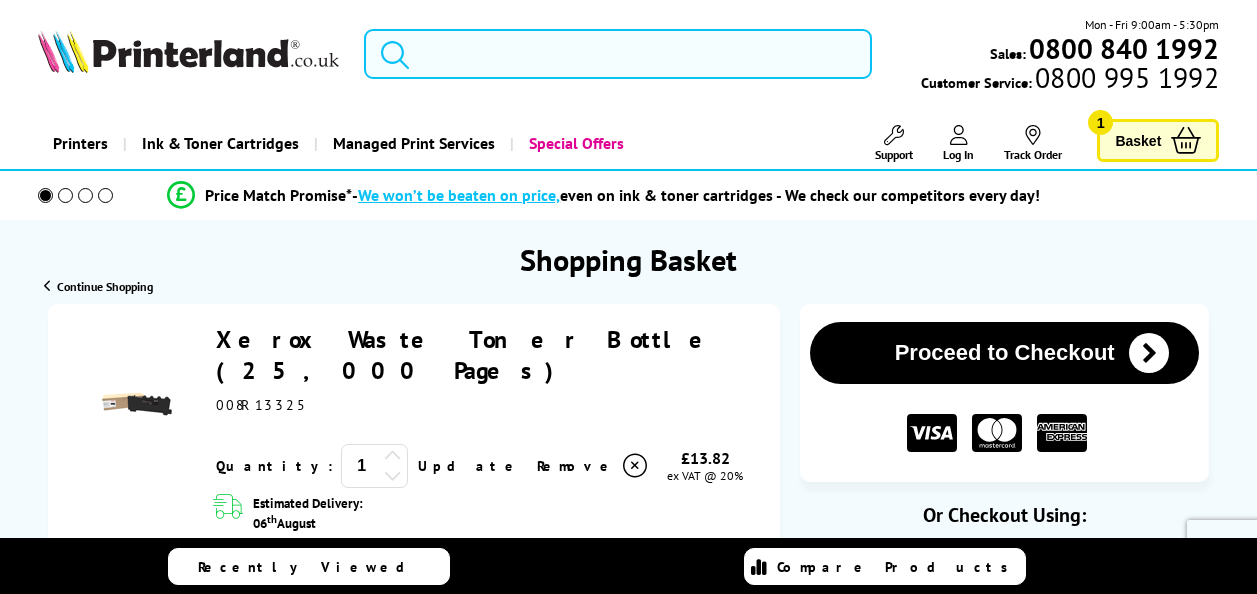 scroll, scrollTop: 0, scrollLeft: 0, axis: both 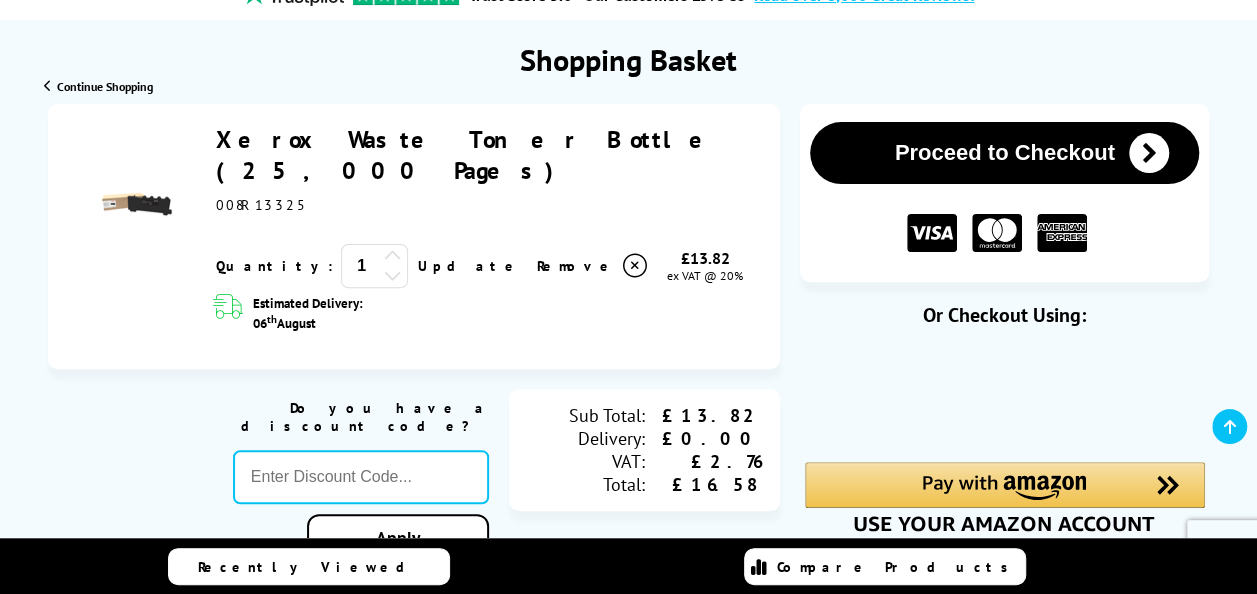 click on "Proceed to Checkout" at bounding box center [1004, 153] 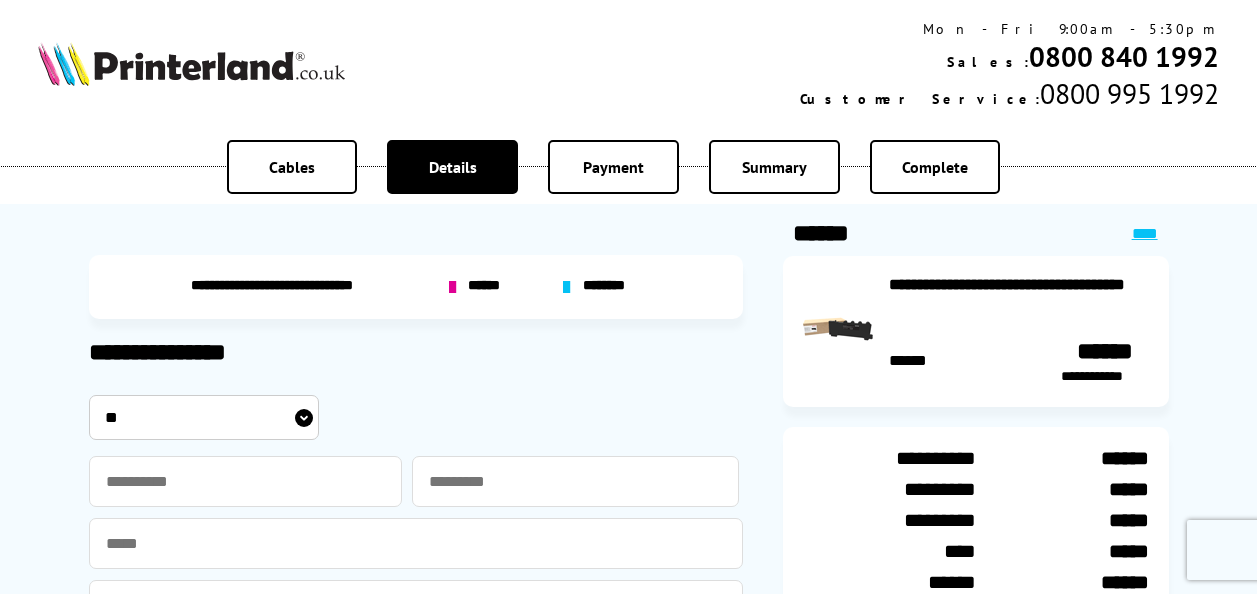 scroll, scrollTop: 0, scrollLeft: 0, axis: both 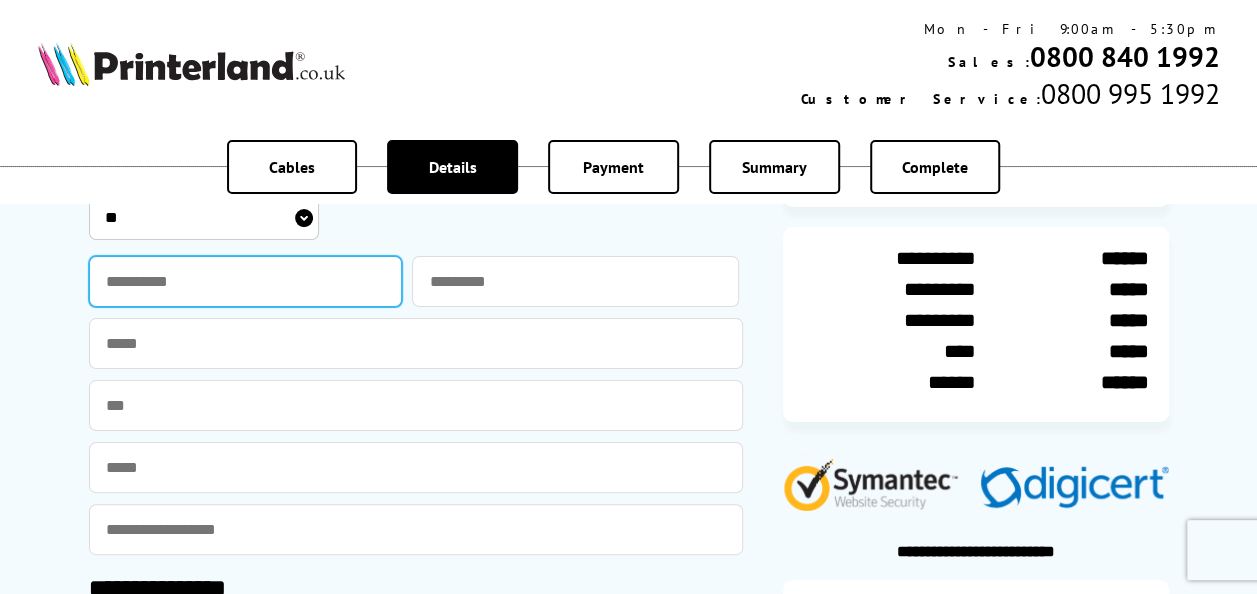 click at bounding box center (246, 281) 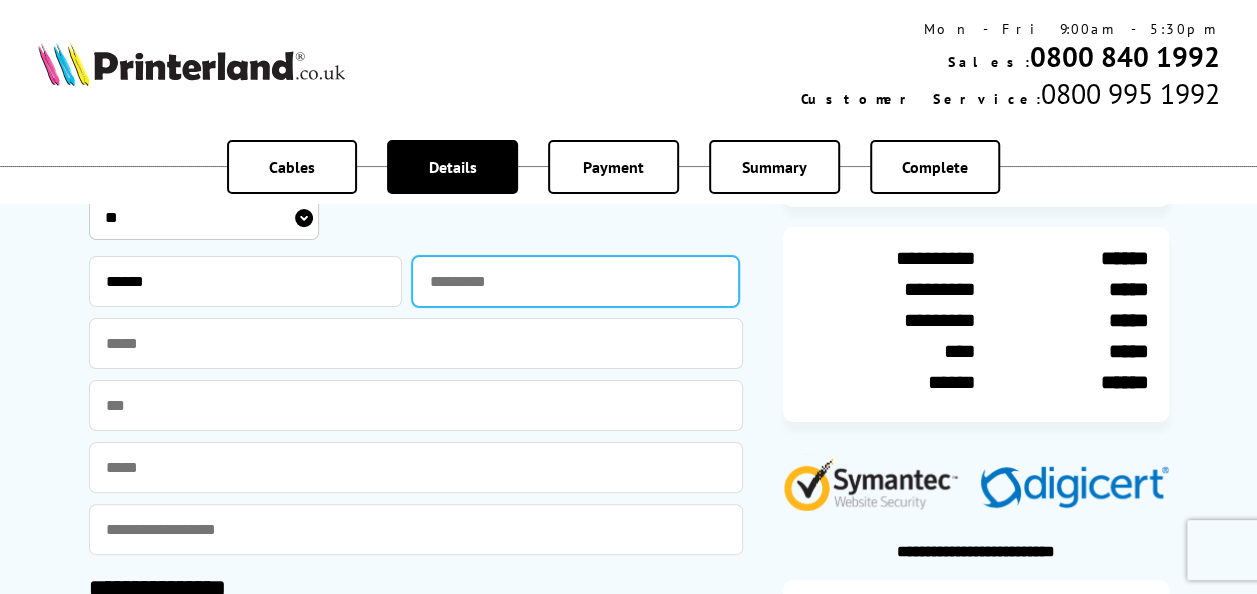 type on "*******" 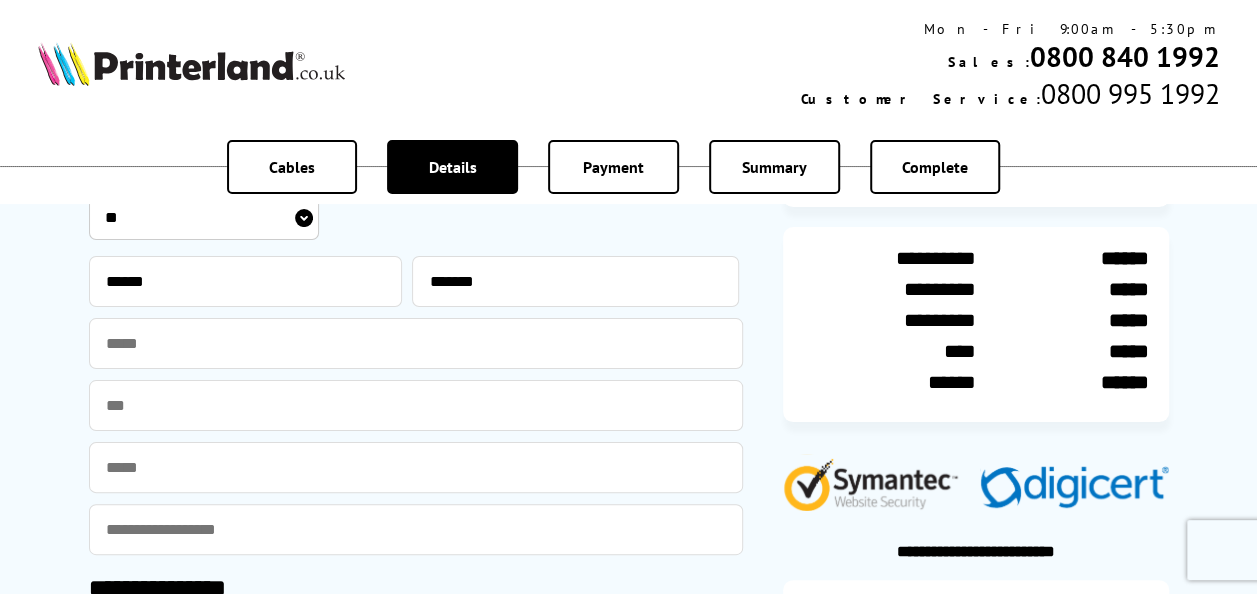 type on "**********" 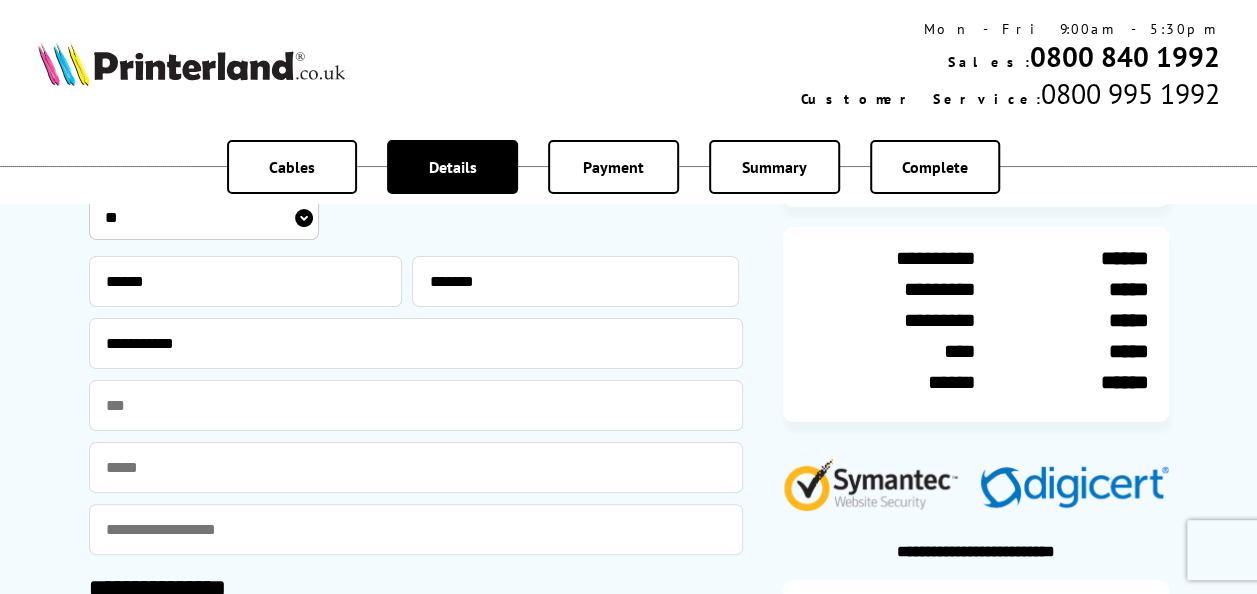 type on "**********" 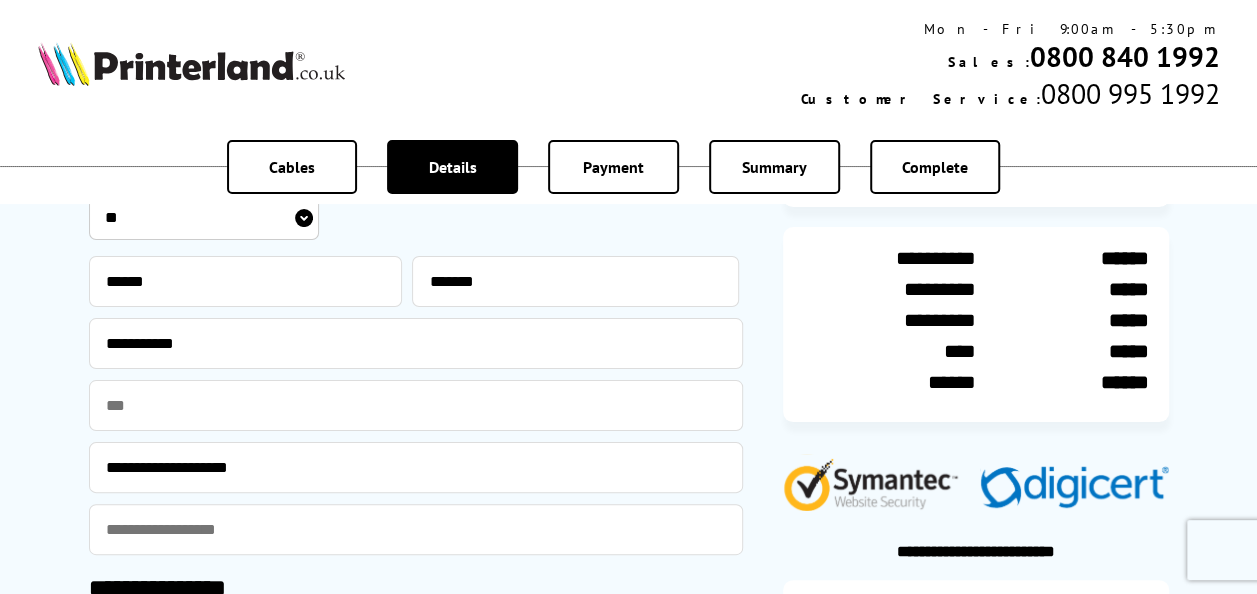 type on "**********" 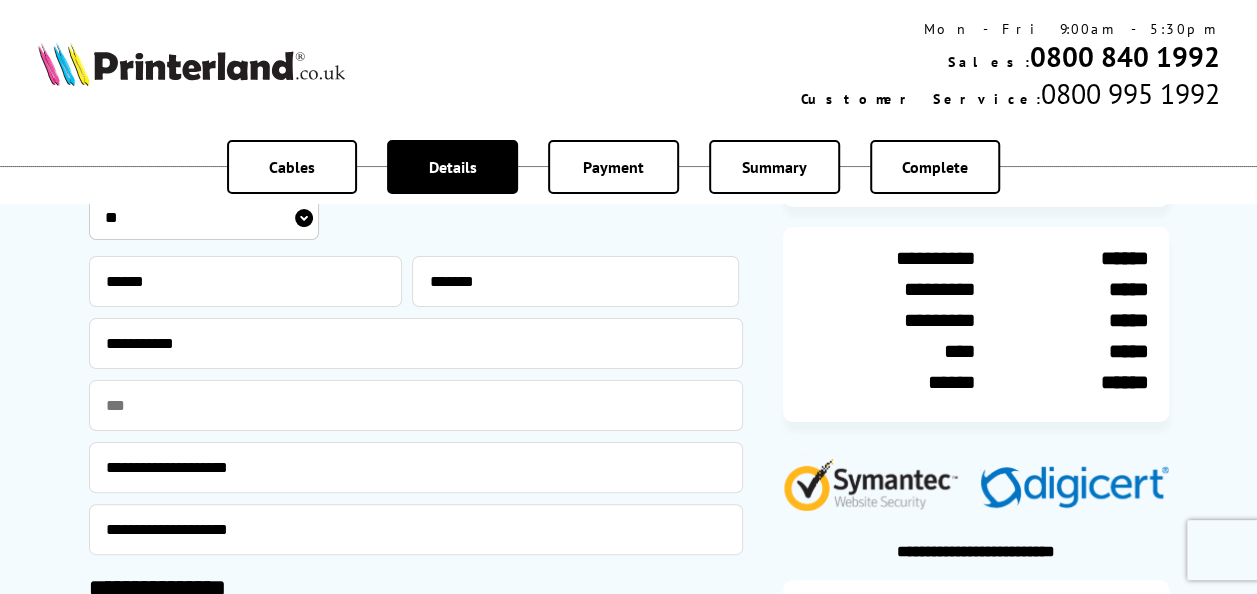 type on "********" 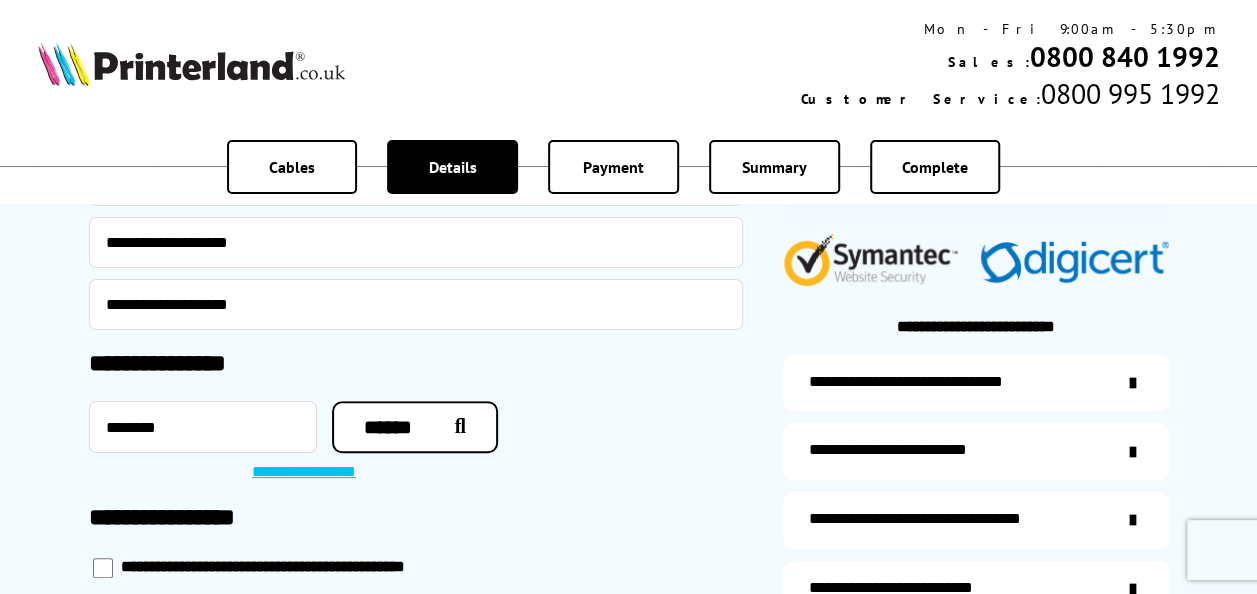 scroll, scrollTop: 400, scrollLeft: 0, axis: vertical 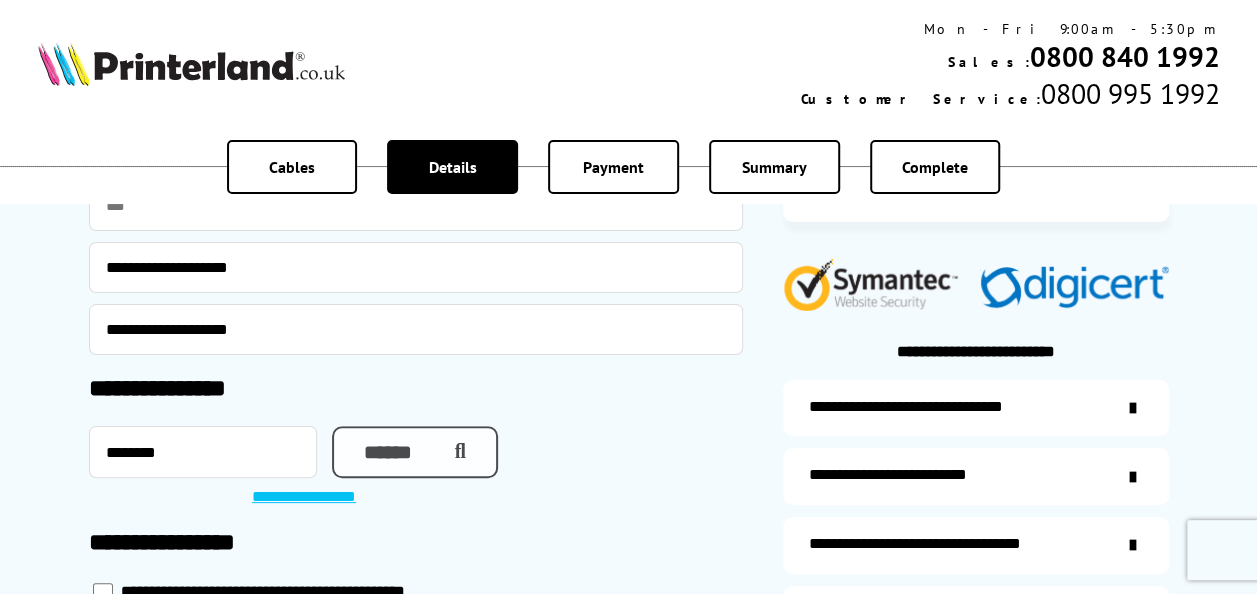 click on "******" at bounding box center [415, 452] 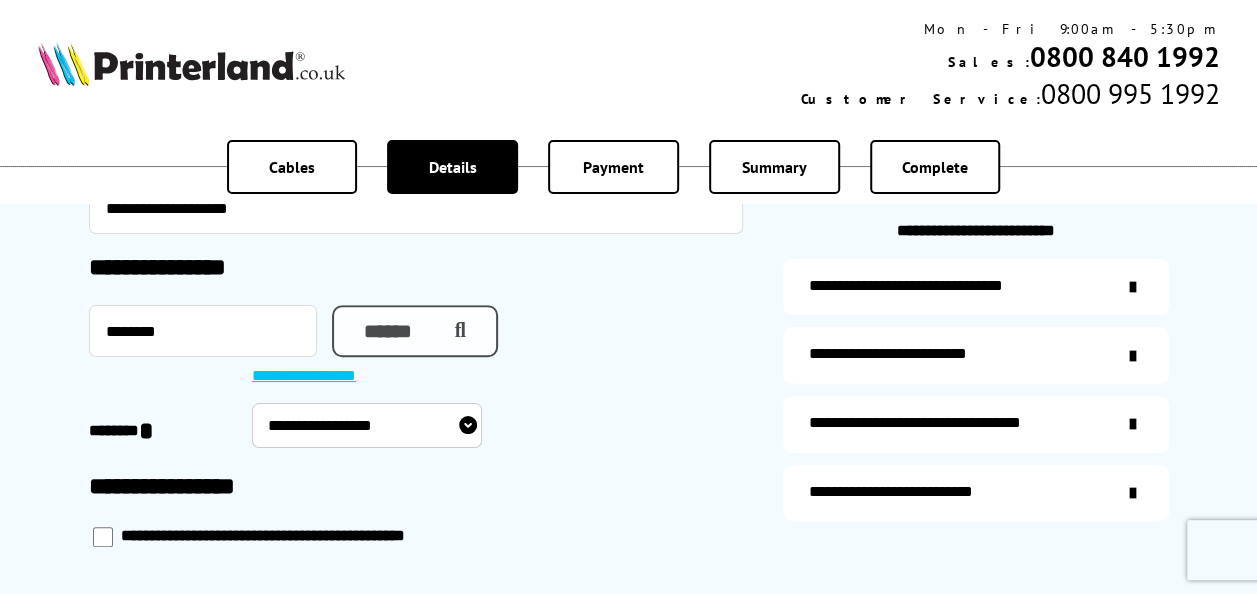 scroll, scrollTop: 600, scrollLeft: 0, axis: vertical 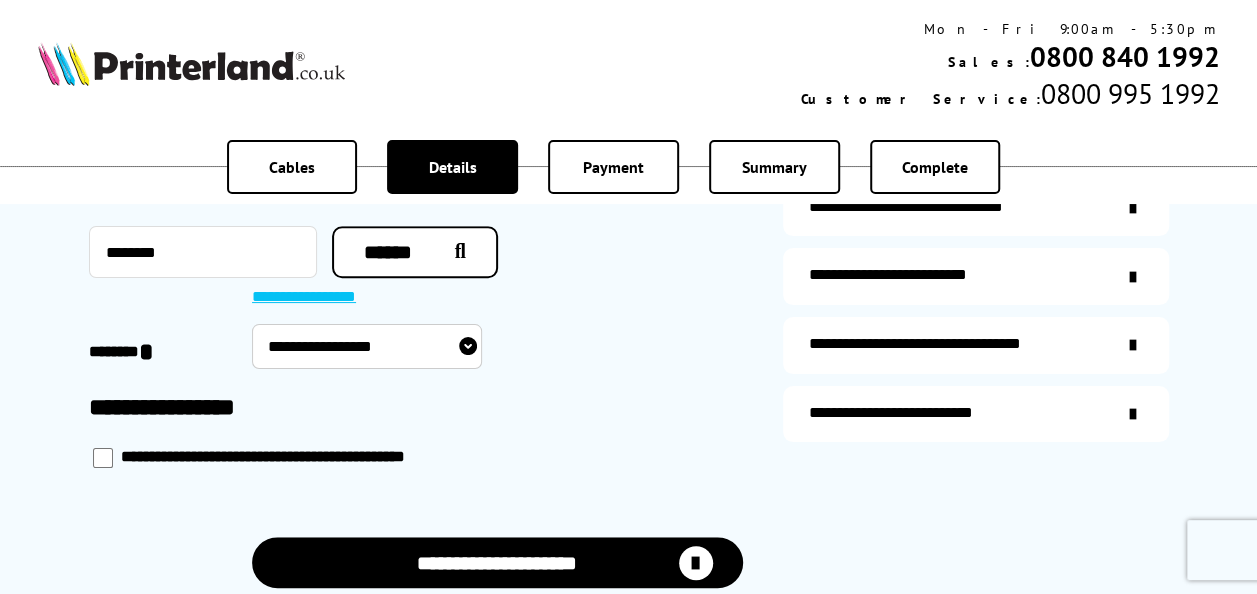 click on "**********" at bounding box center (367, 346) 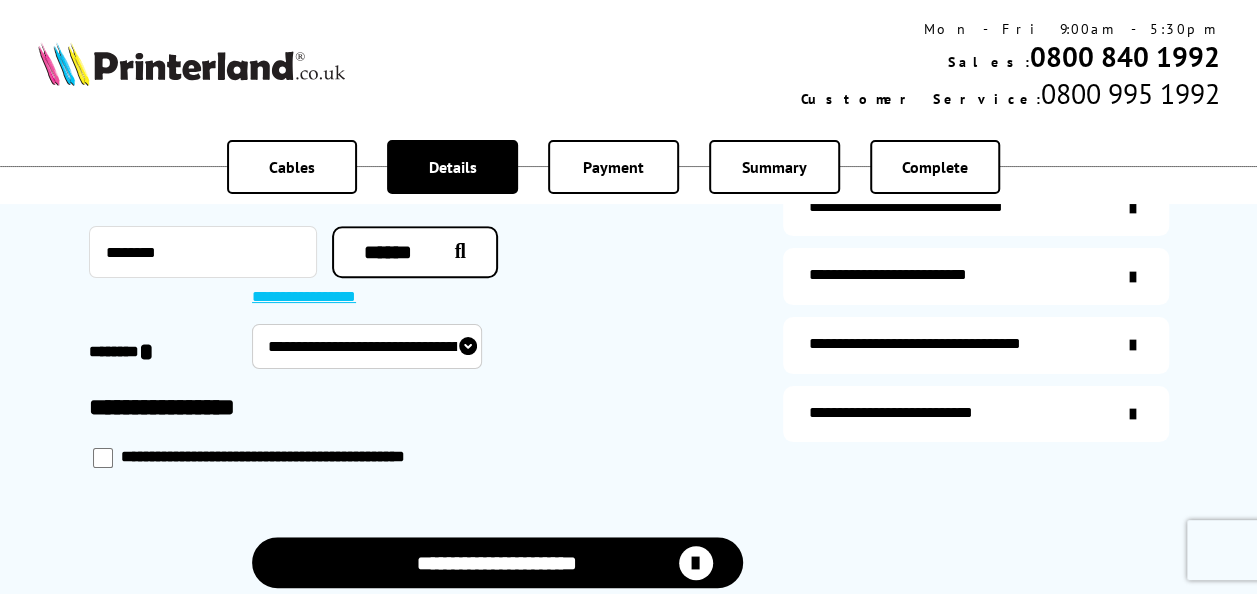 click on "**********" at bounding box center [367, 346] 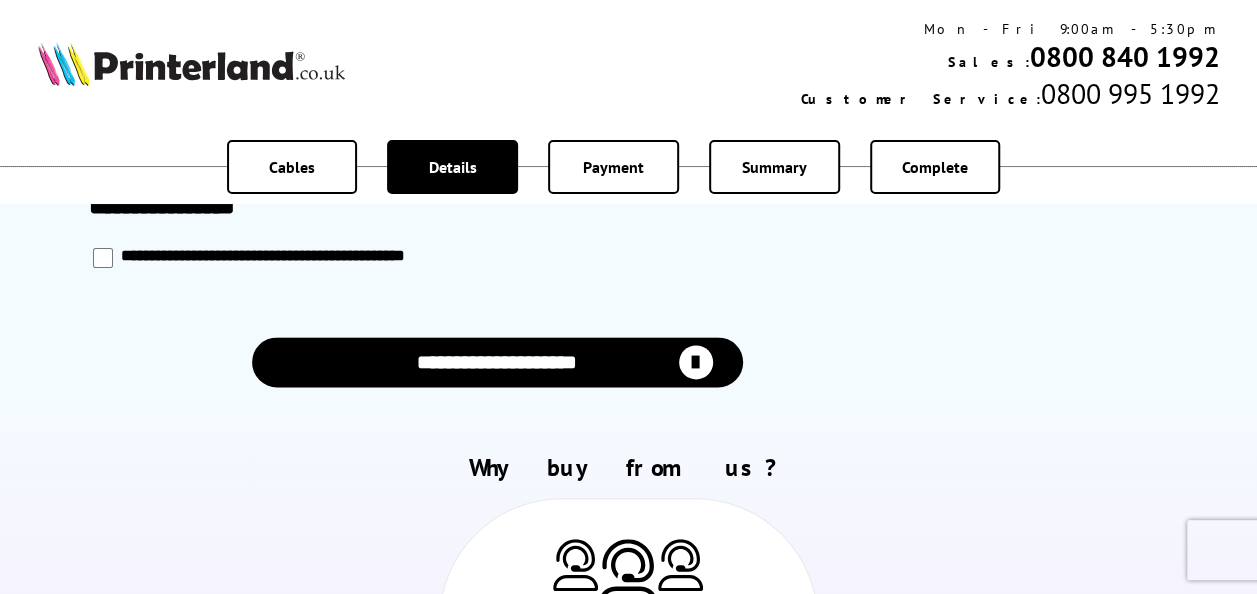scroll, scrollTop: 1100, scrollLeft: 0, axis: vertical 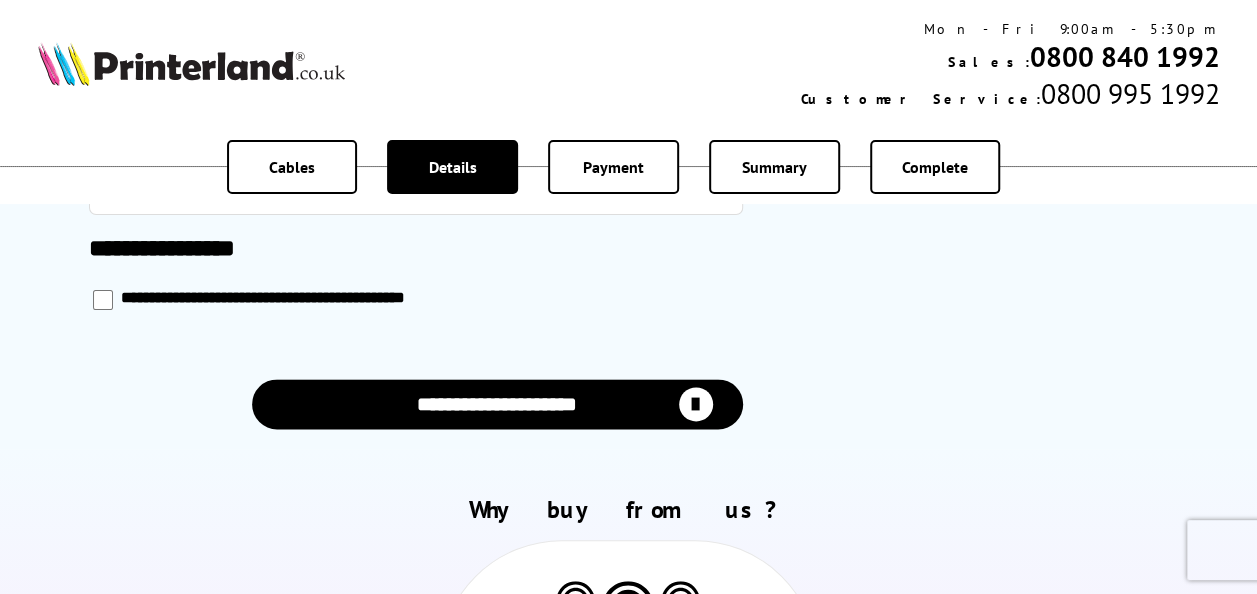 click on "**********" at bounding box center [497, 404] 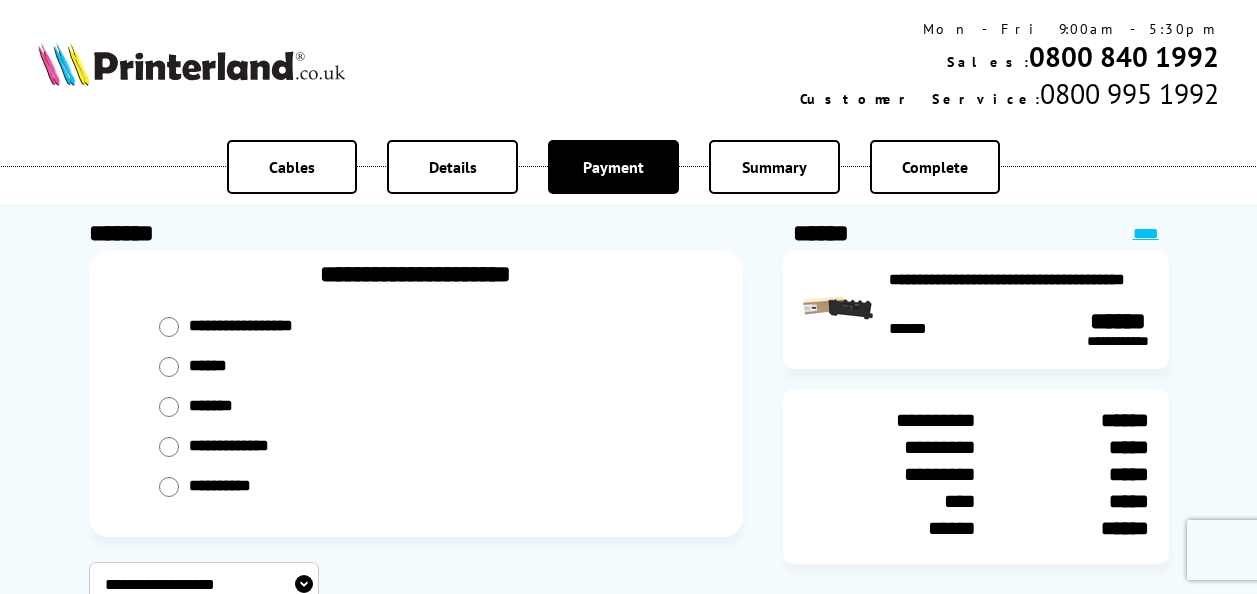 scroll, scrollTop: 0, scrollLeft: 0, axis: both 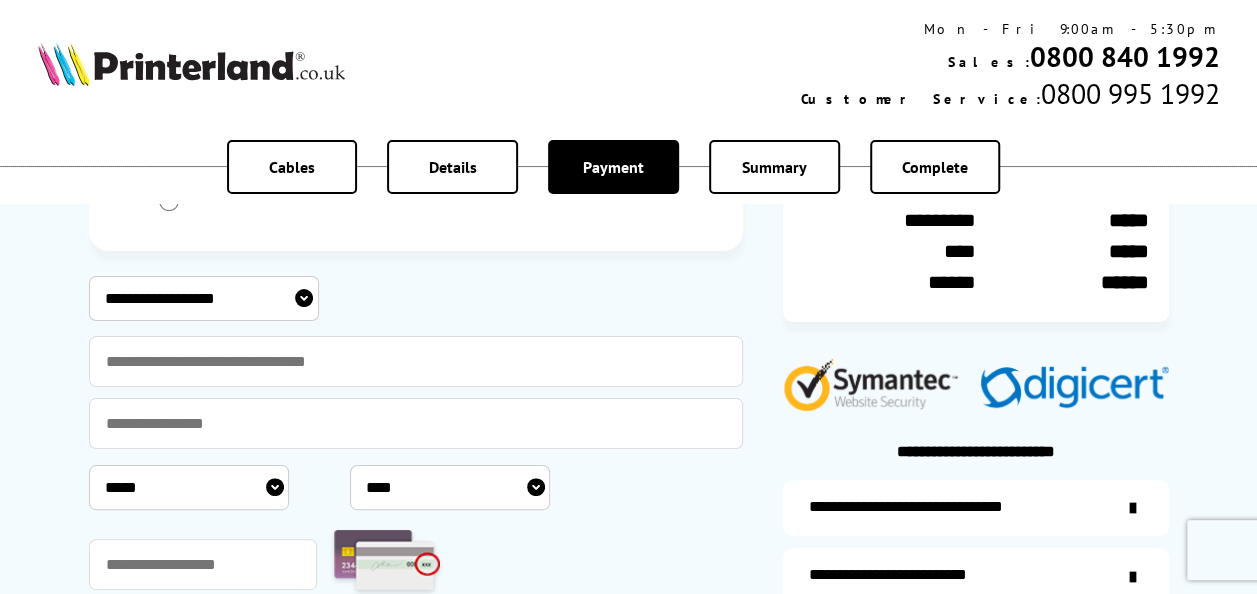 click on "**********" at bounding box center [204, 298] 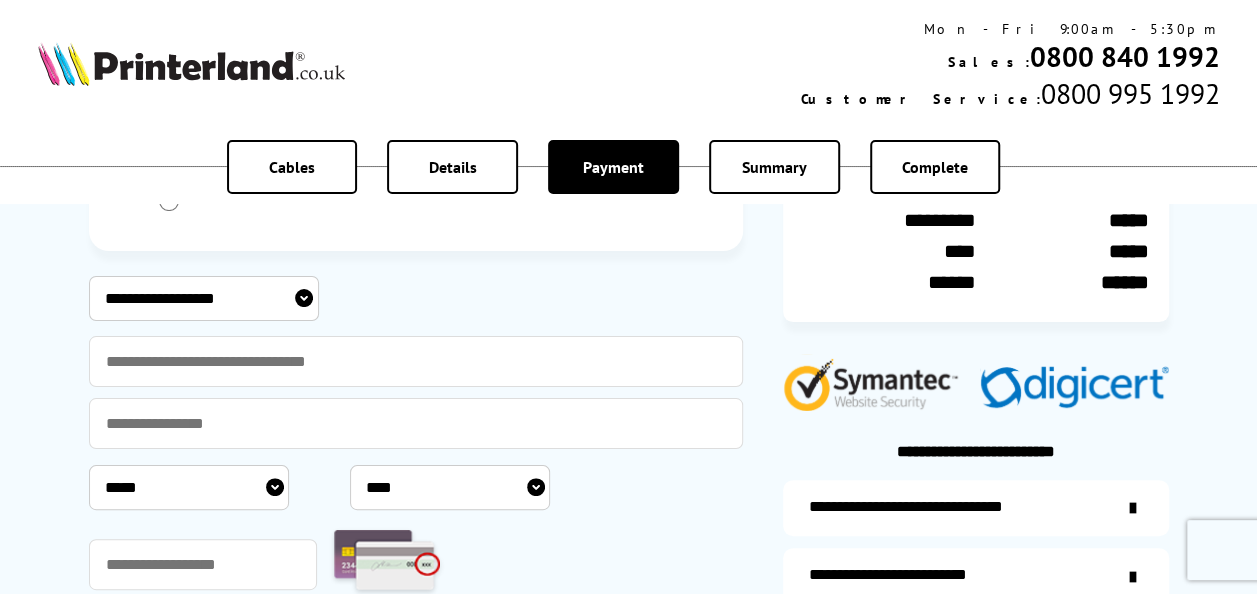 select on "**********" 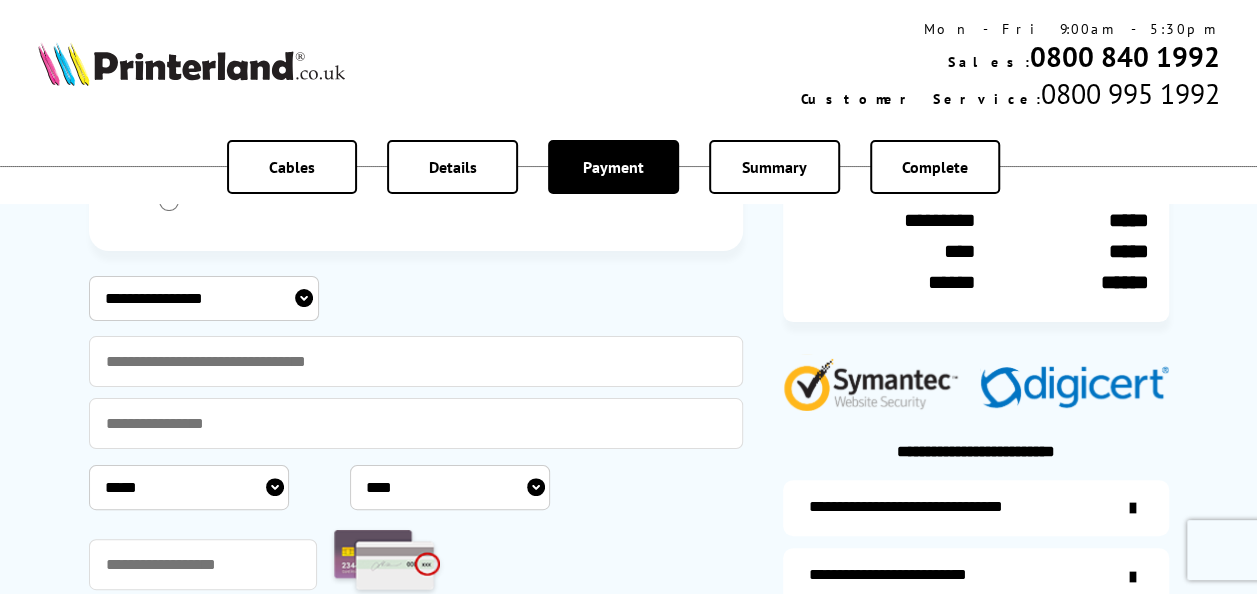 click on "**********" at bounding box center (204, 298) 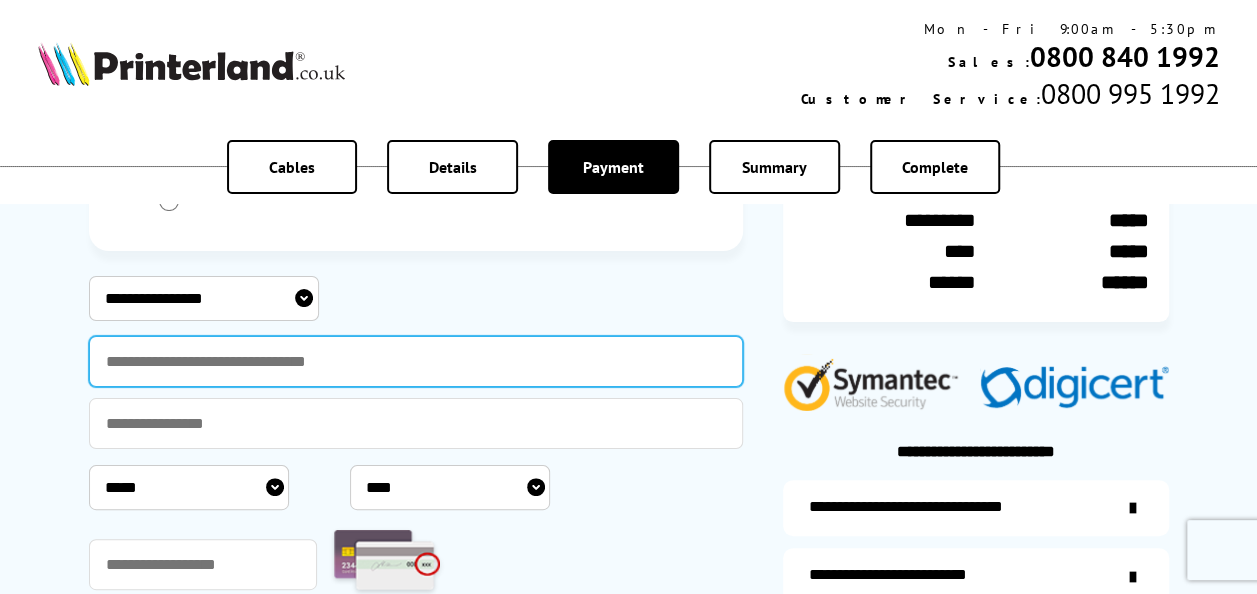 click at bounding box center (416, 361) 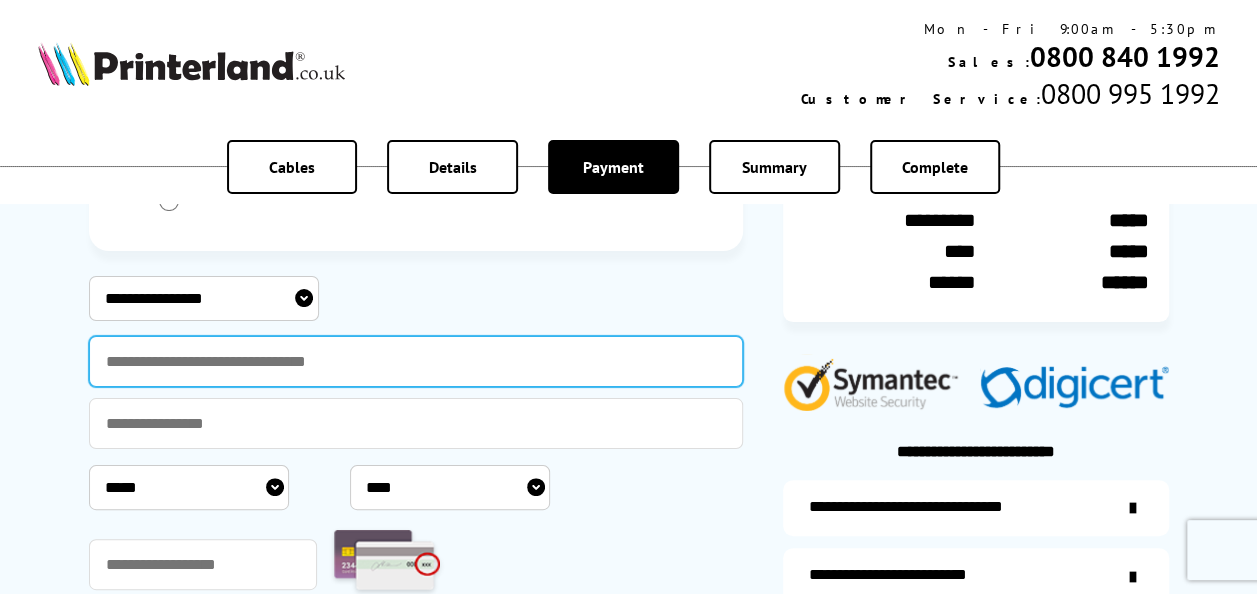 click at bounding box center (416, 361) 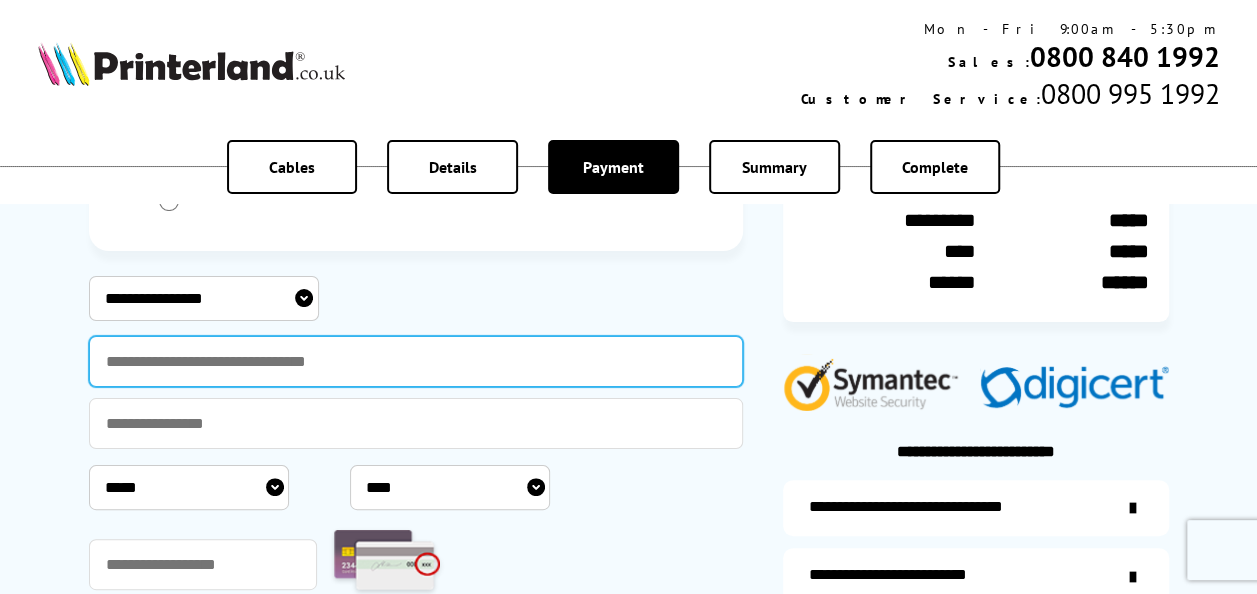 click at bounding box center (416, 361) 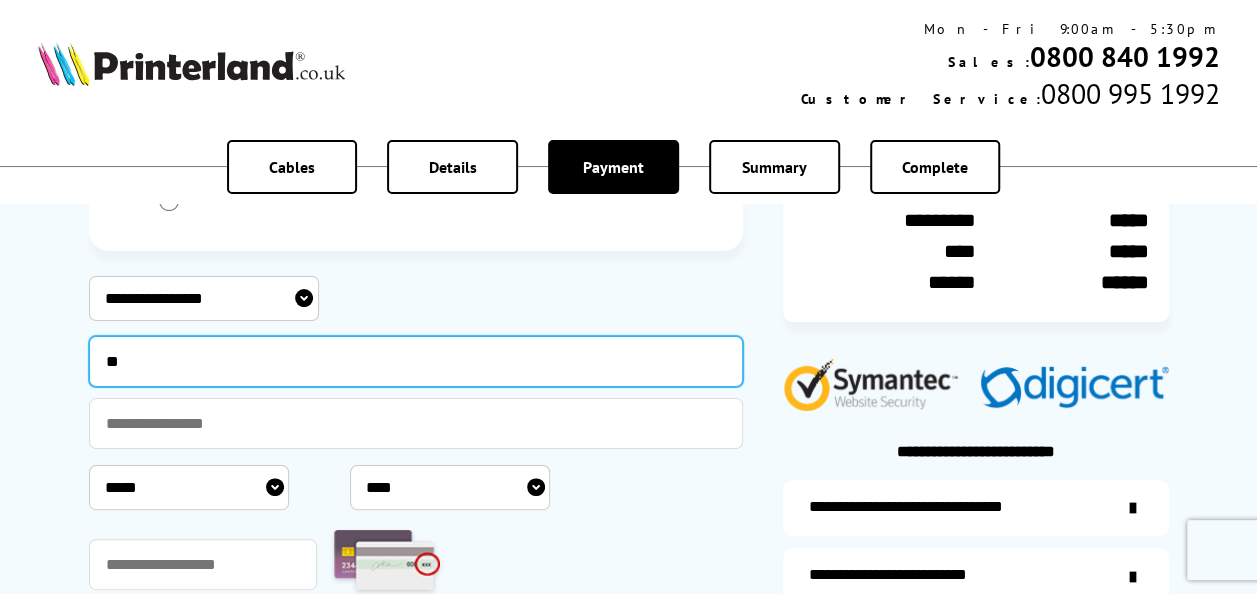 type on "*" 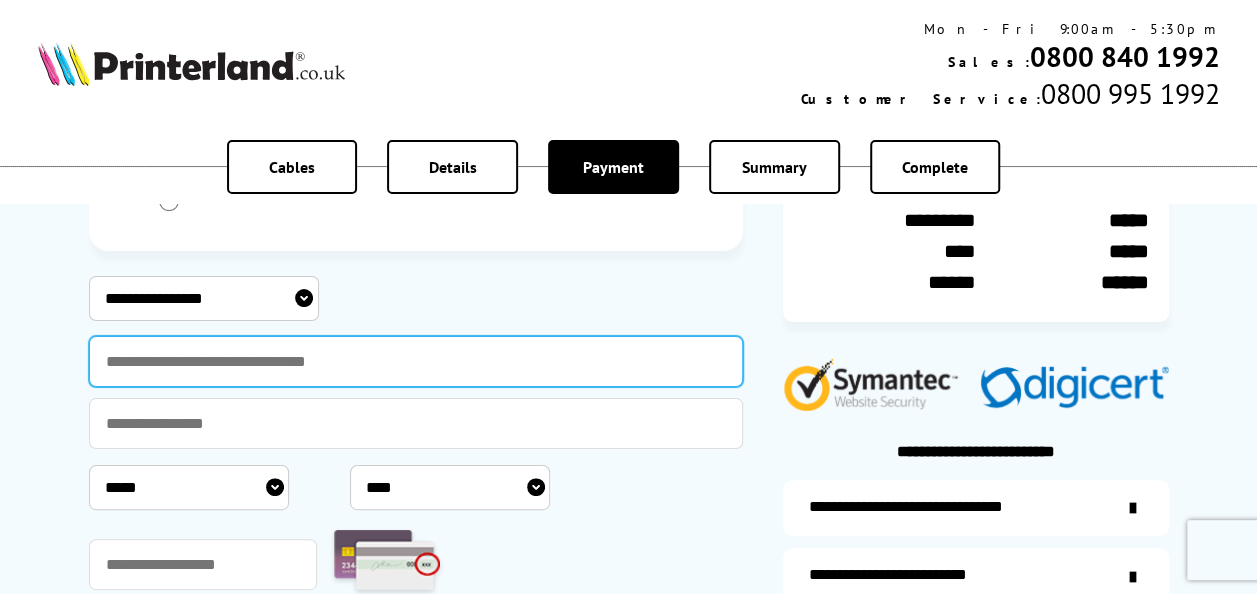 type on "*" 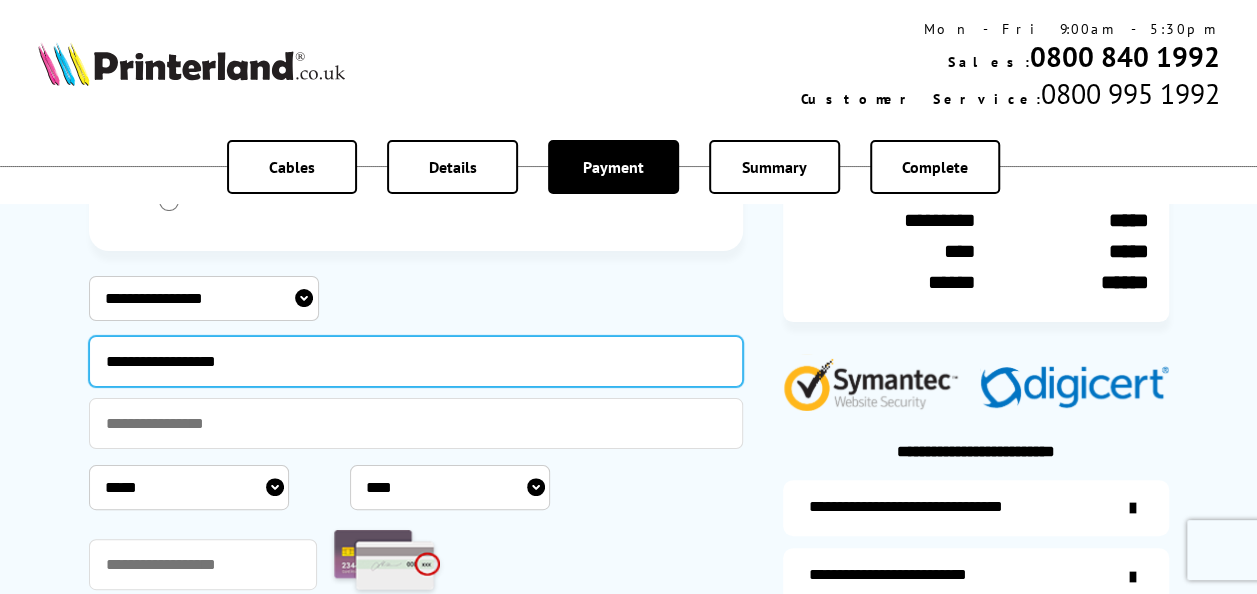 type on "**********" 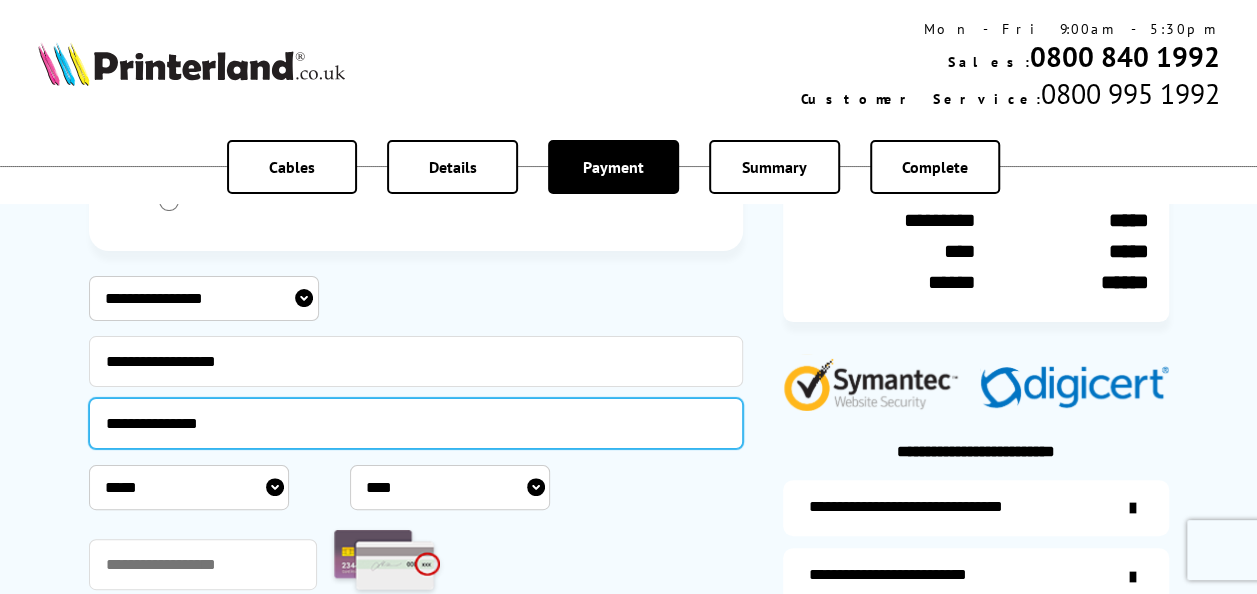 type on "**********" 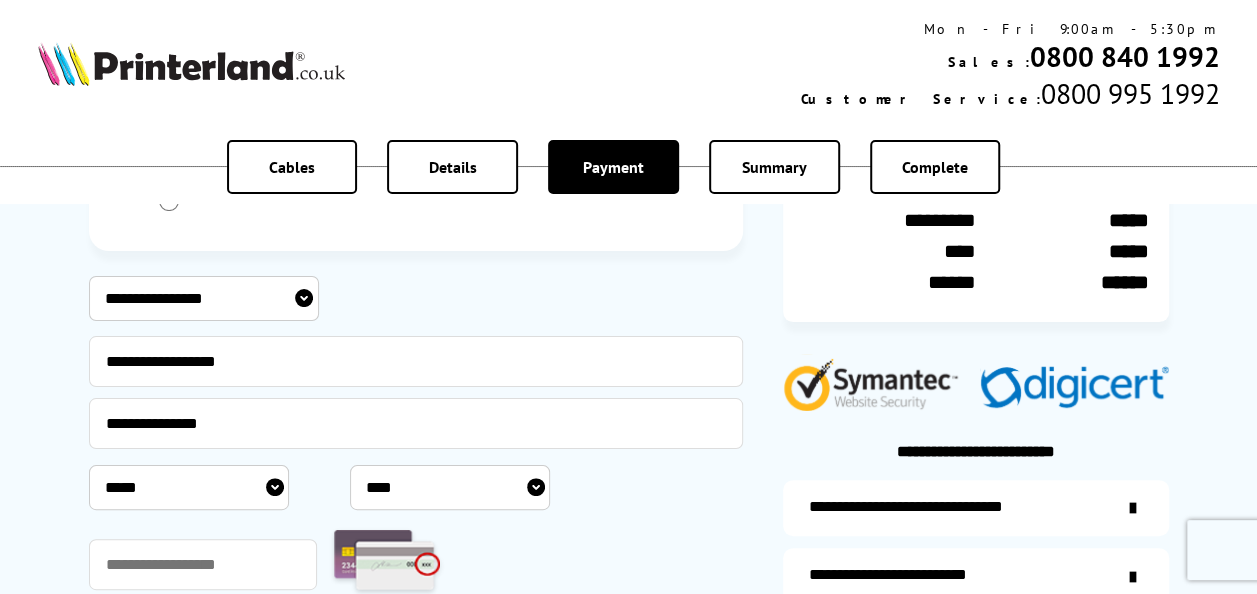 click on "*****
*
*
*
*
*
*
*
*
*
**
**
**" at bounding box center (189, 487) 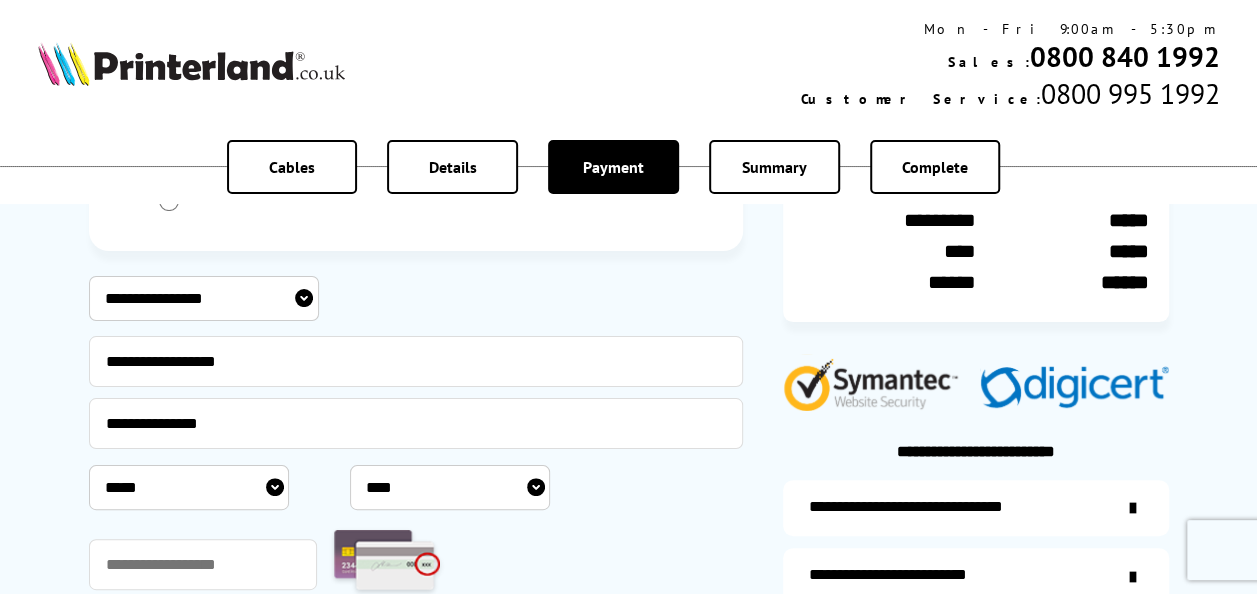 select on "**" 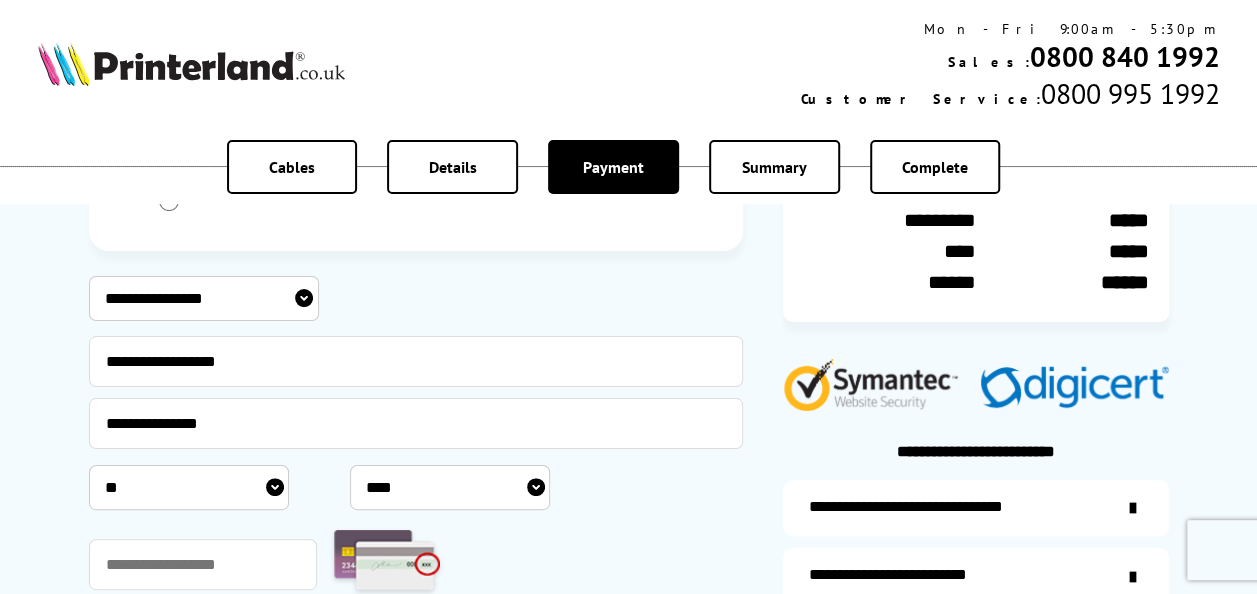 click on "*****
*
*
*
*
*
*
*
*
*
**
**
**" at bounding box center [189, 487] 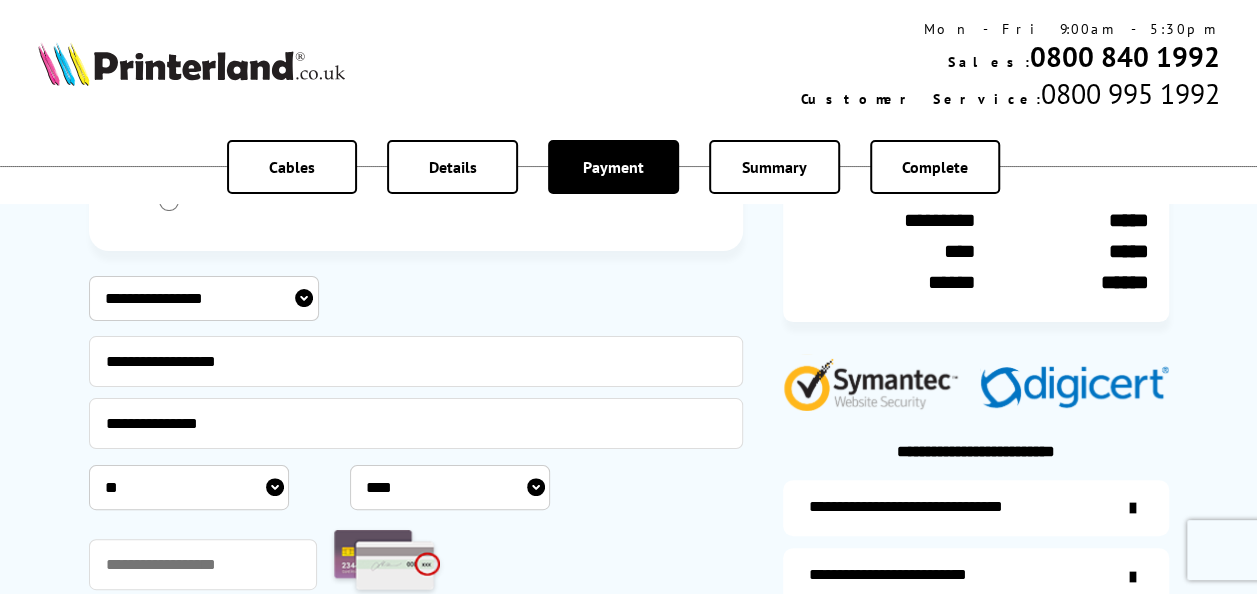 click on "****
****
****
****
****
****
****
****
****
****
****
****
****
****
****
****
****
****
****
****
****
****" at bounding box center [450, 487] 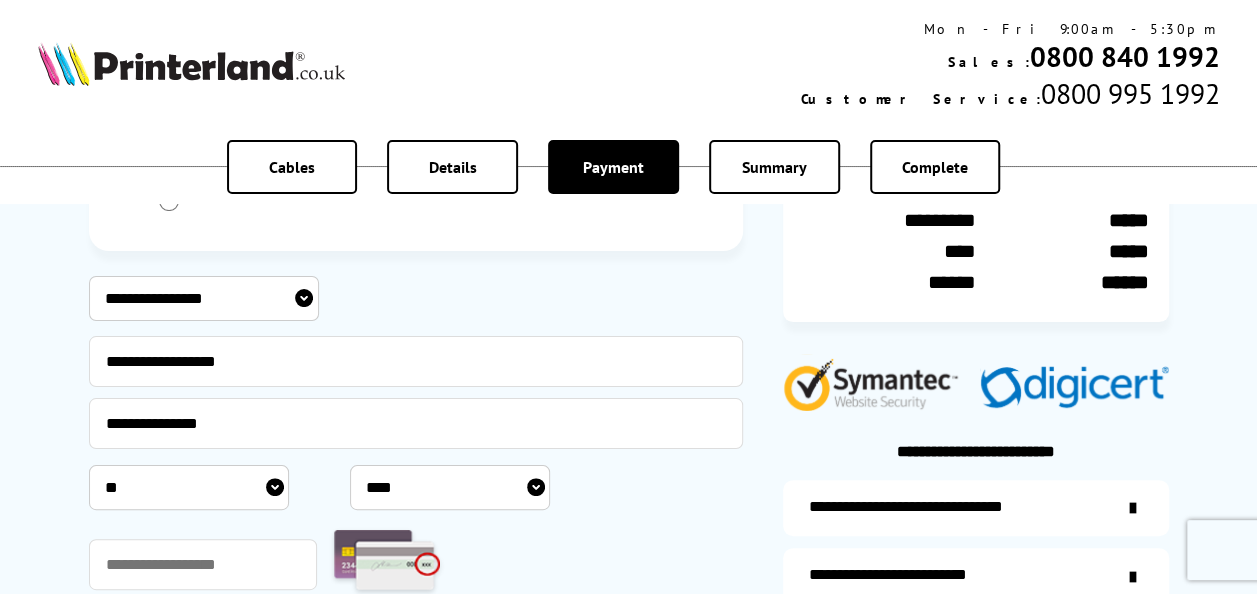 select on "****" 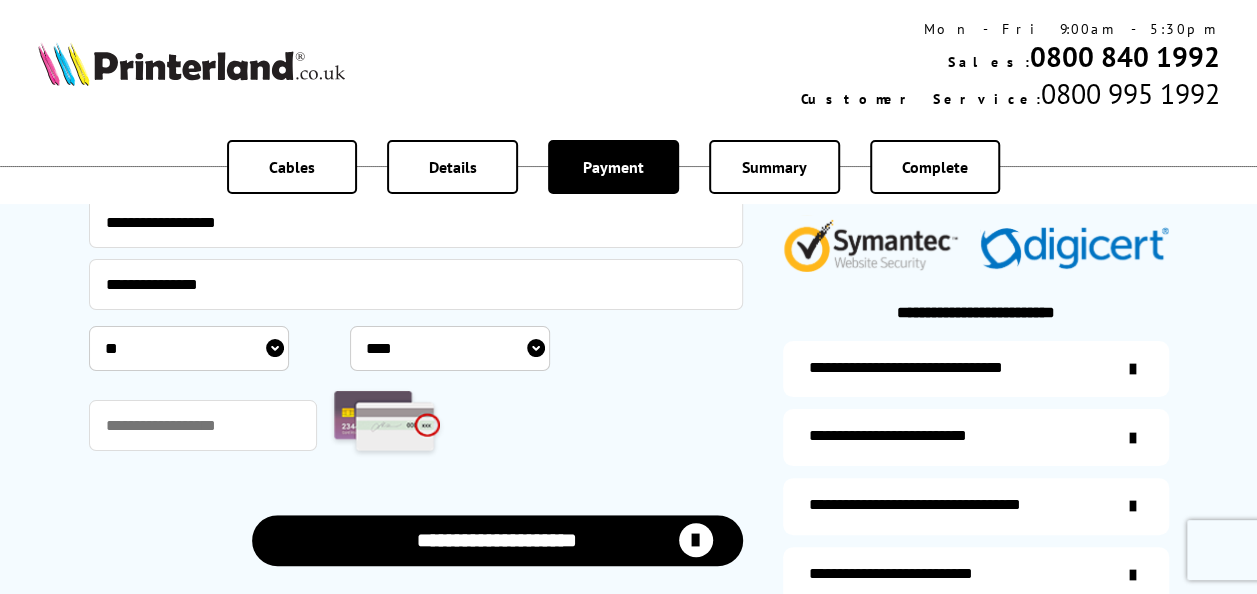 scroll, scrollTop: 500, scrollLeft: 0, axis: vertical 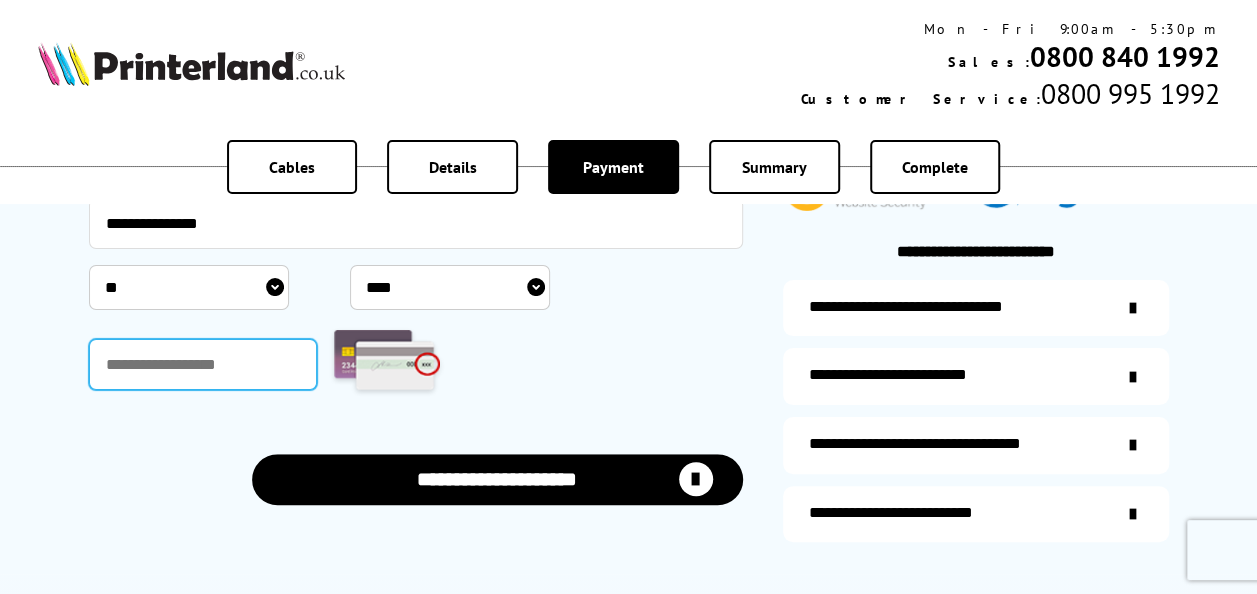 click at bounding box center (203, 364) 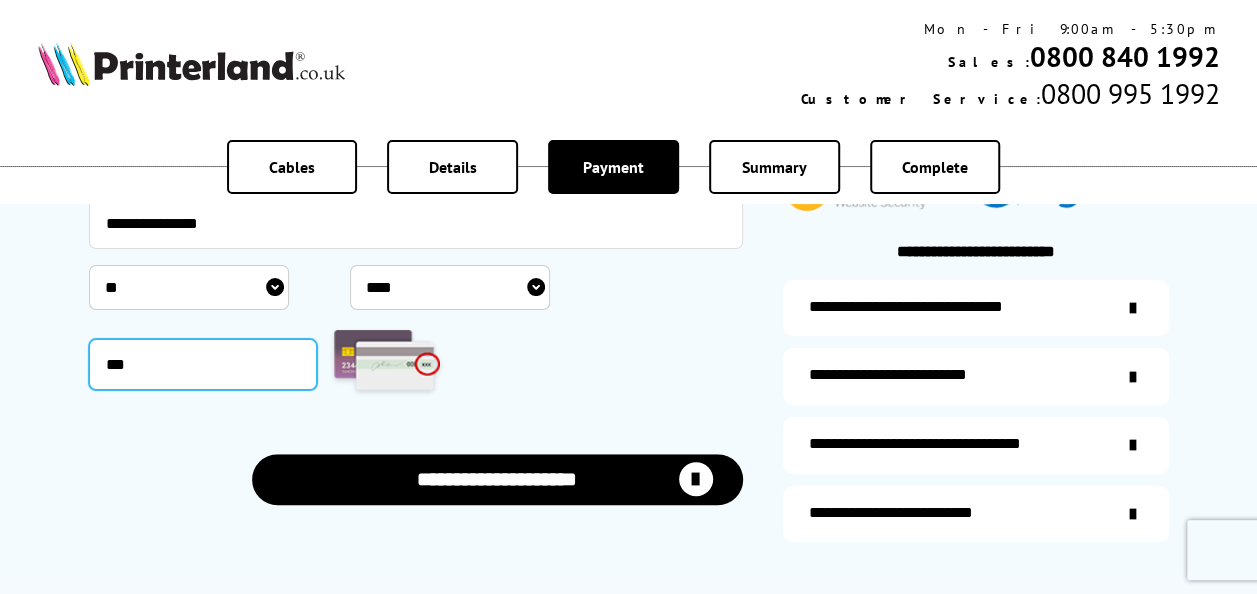 type on "***" 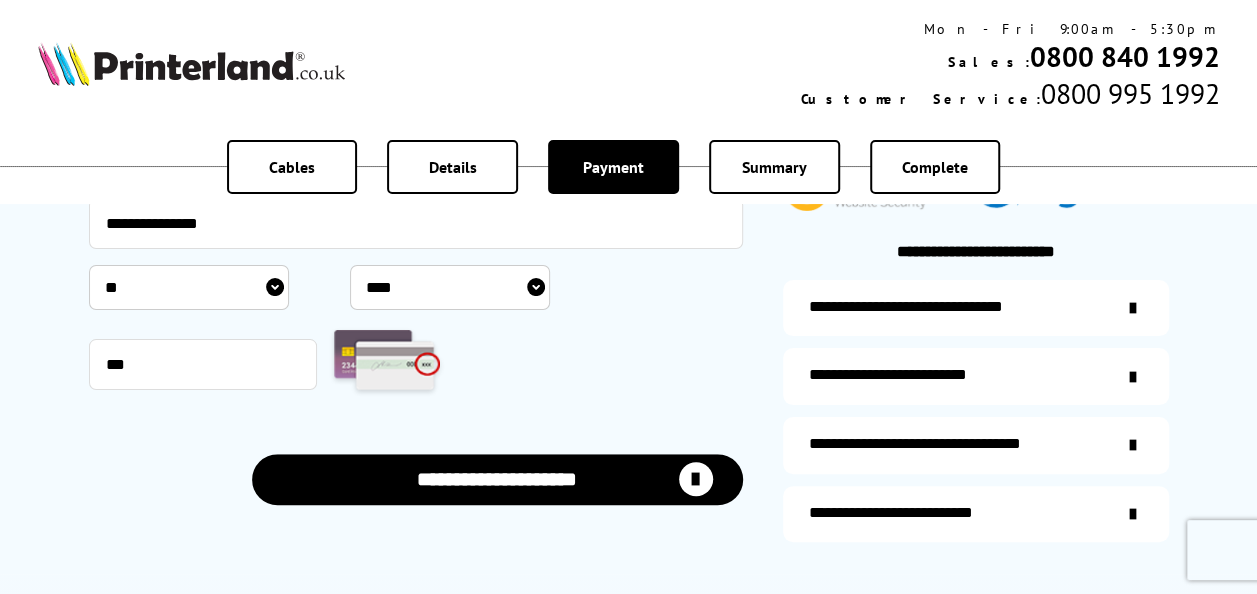click on "**********" at bounding box center (497, 479) 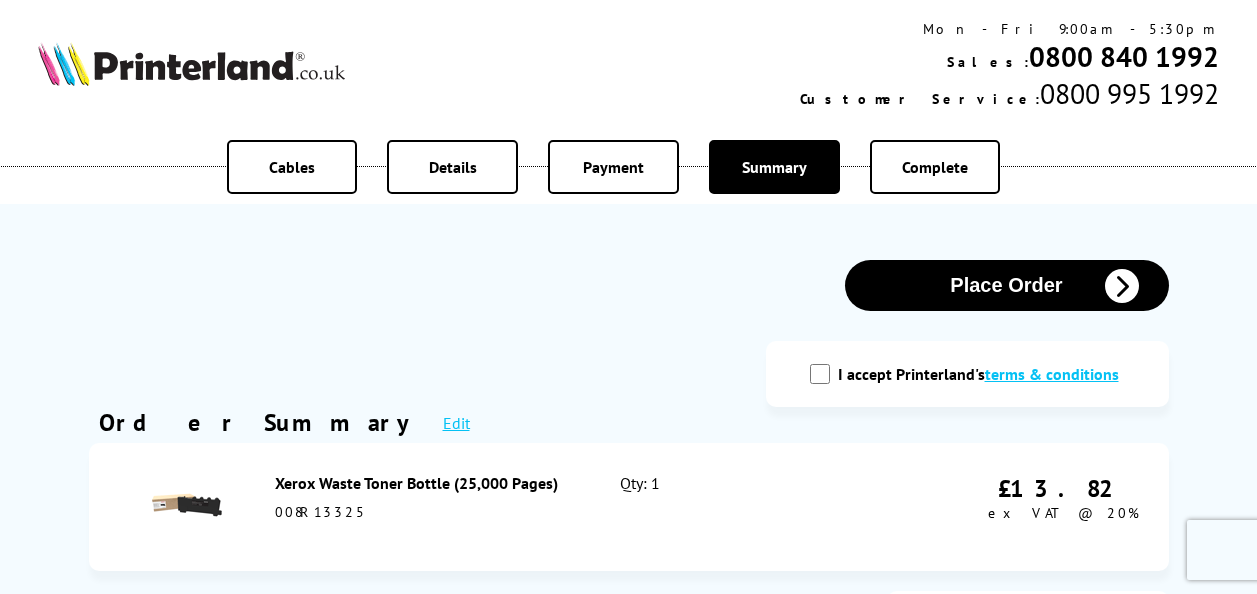scroll, scrollTop: 0, scrollLeft: 0, axis: both 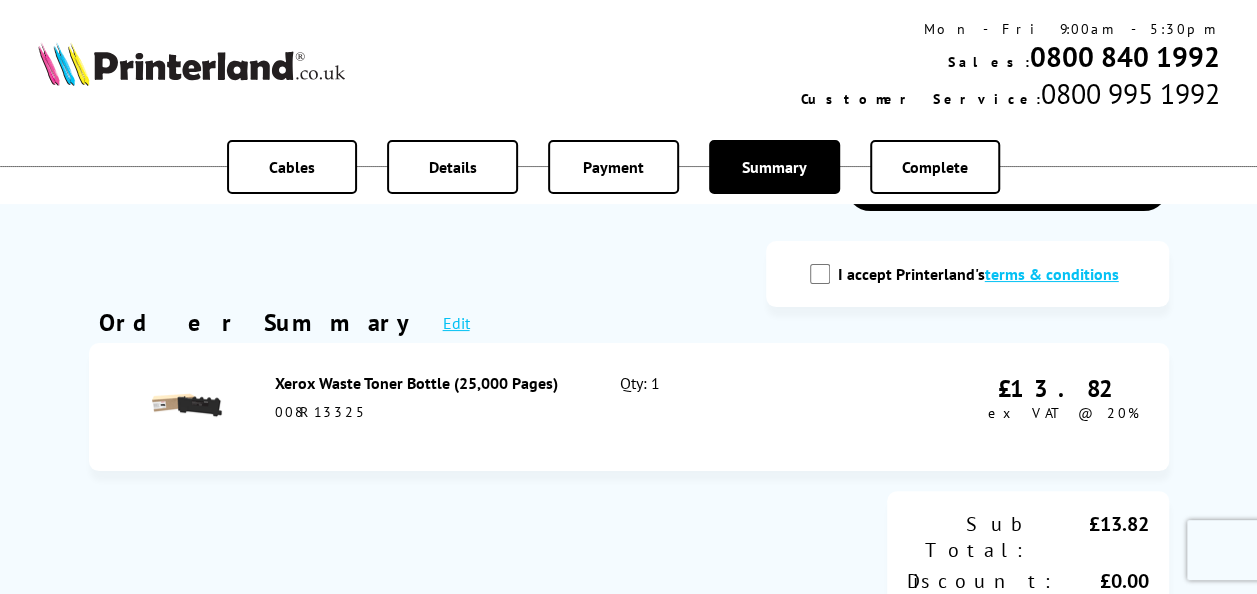 click on "I accept Printerland's  terms & conditions" at bounding box center (820, 274) 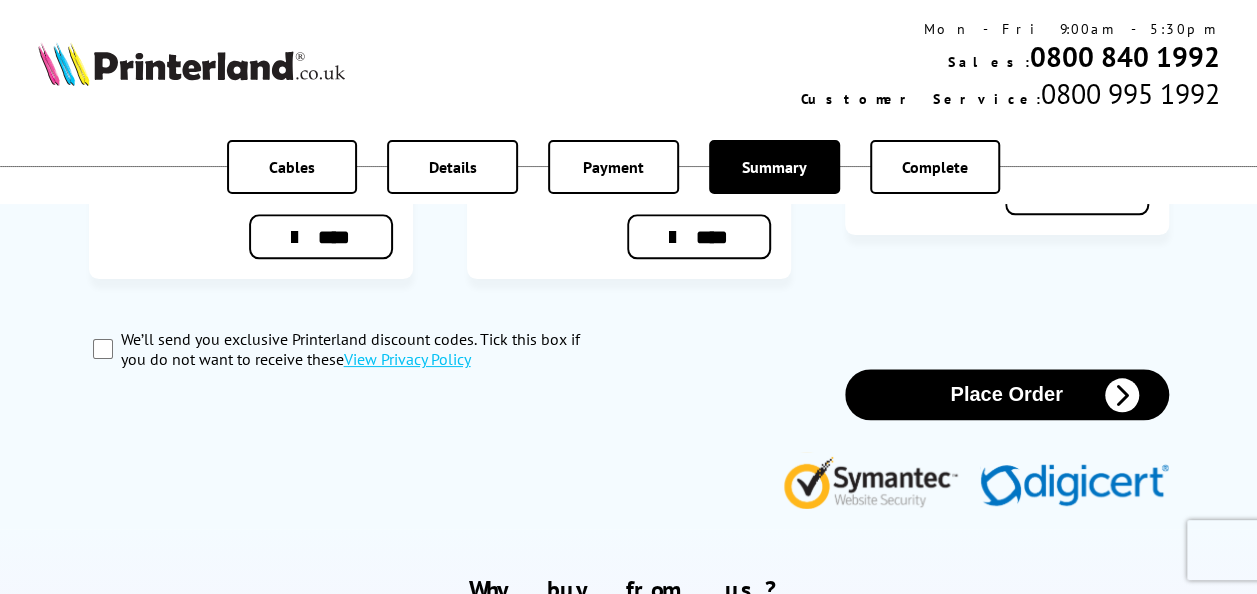 scroll, scrollTop: 1000, scrollLeft: 0, axis: vertical 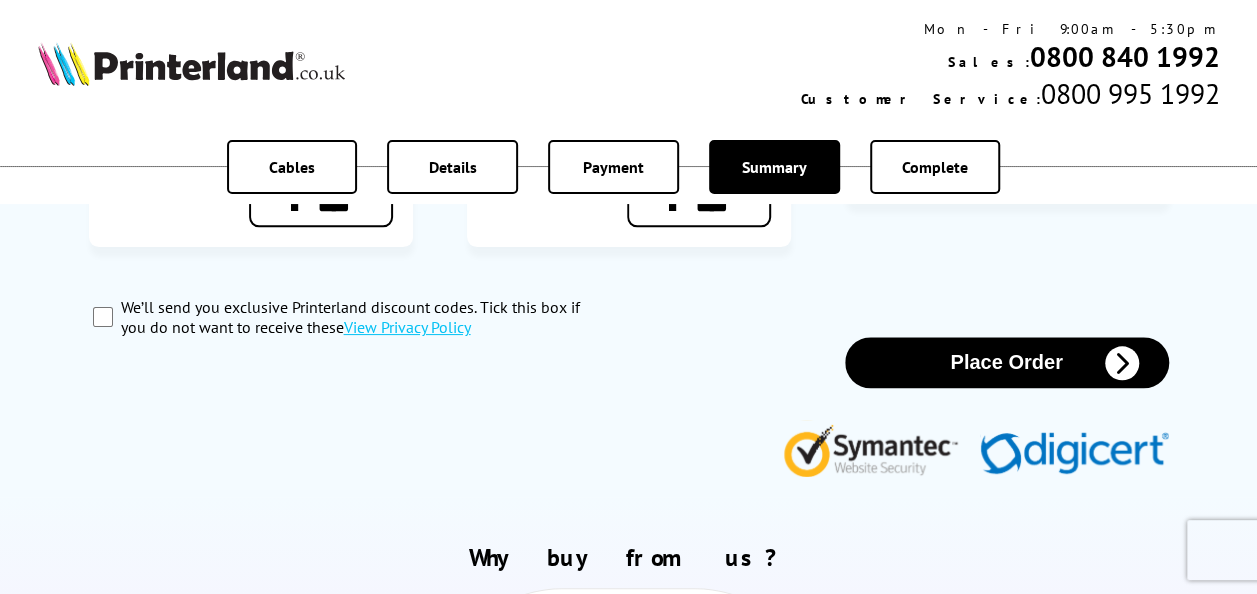 click on "Place Order" at bounding box center [1007, 362] 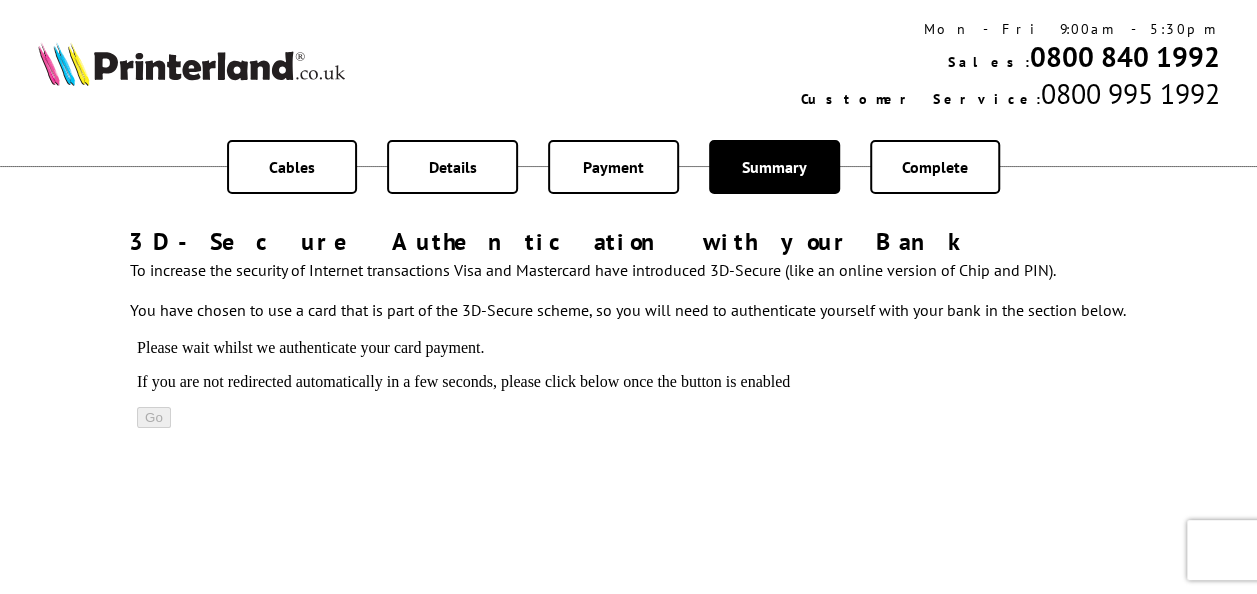 scroll, scrollTop: 0, scrollLeft: 0, axis: both 